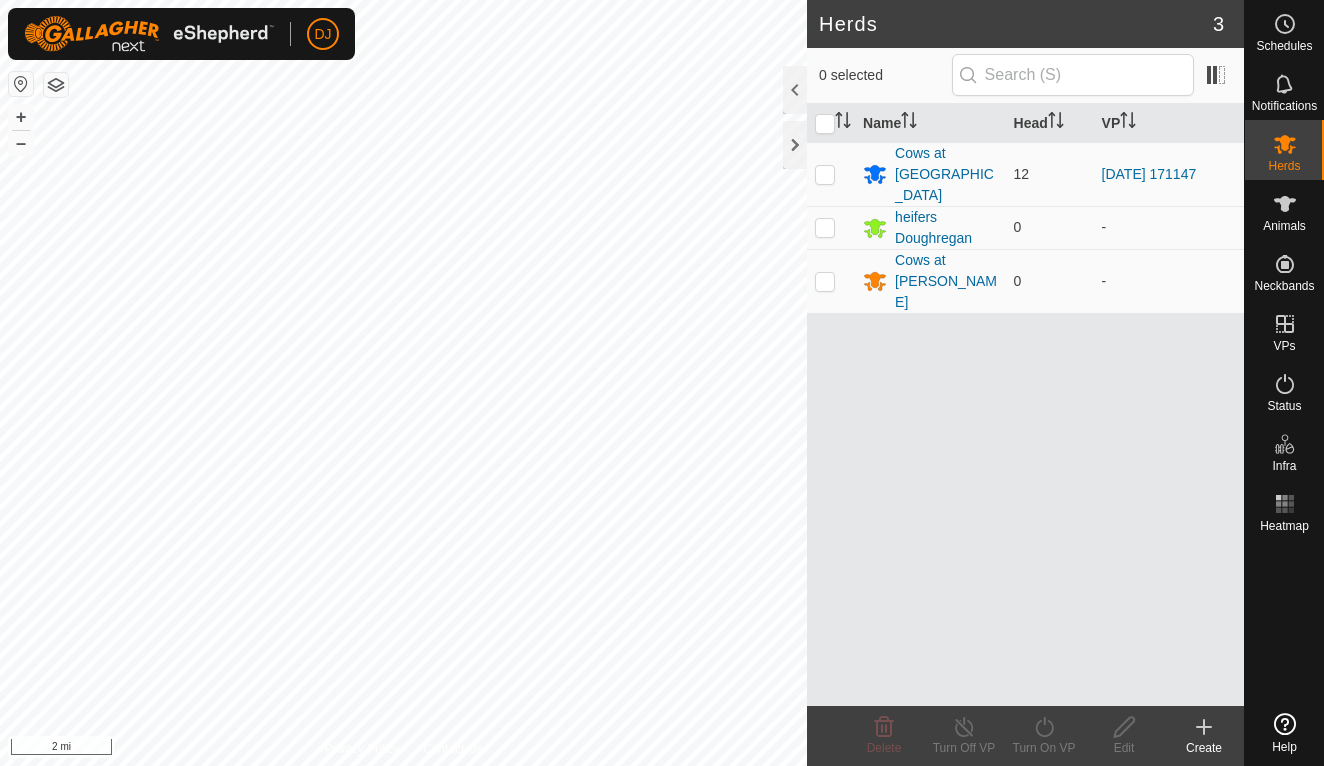 scroll, scrollTop: 0, scrollLeft: 0, axis: both 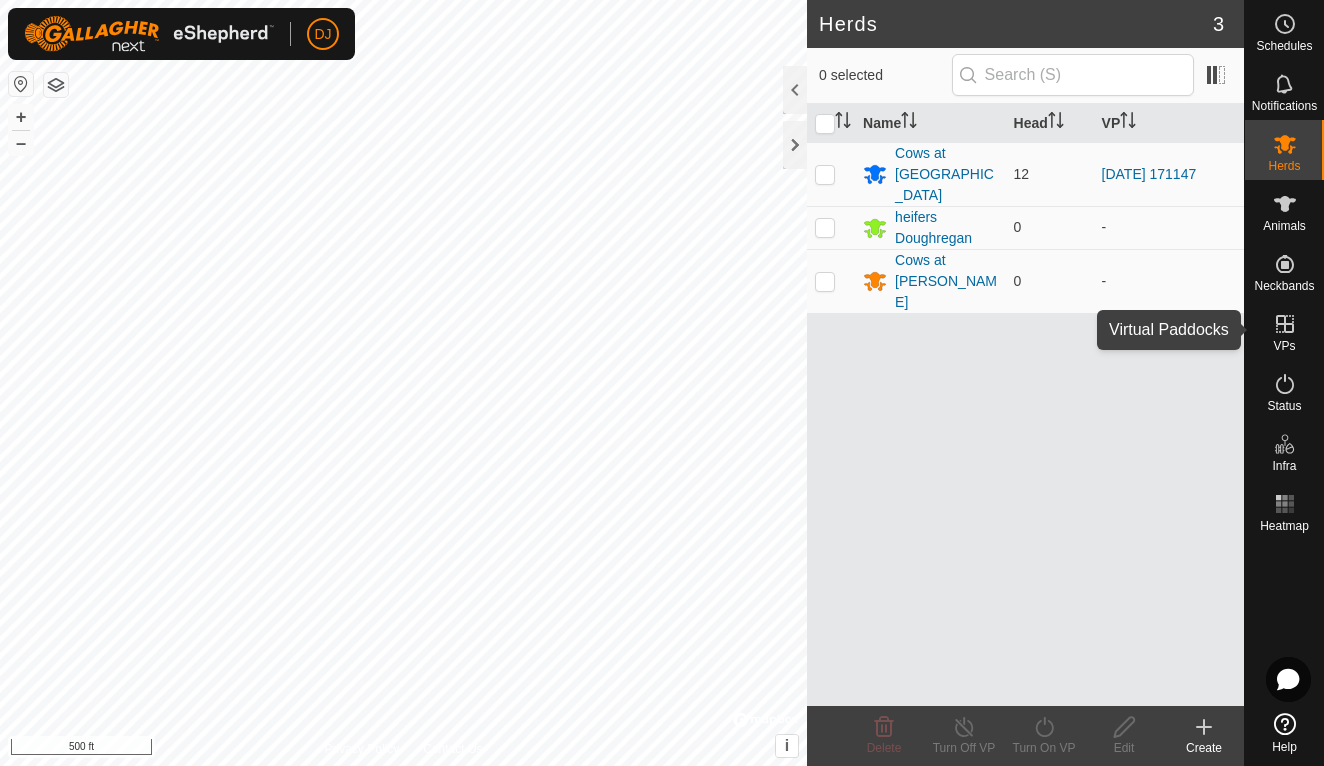 click 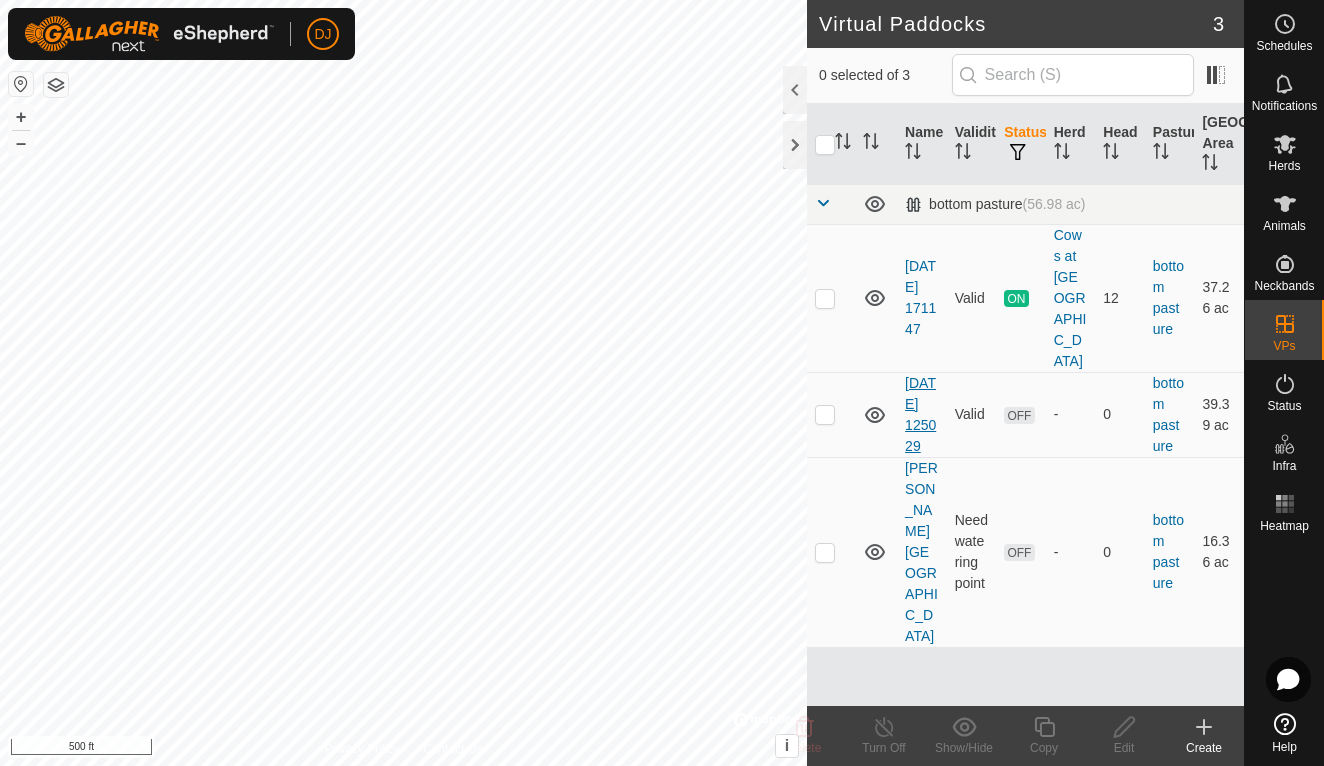 click on "[DATE] 125029" at bounding box center (920, 414) 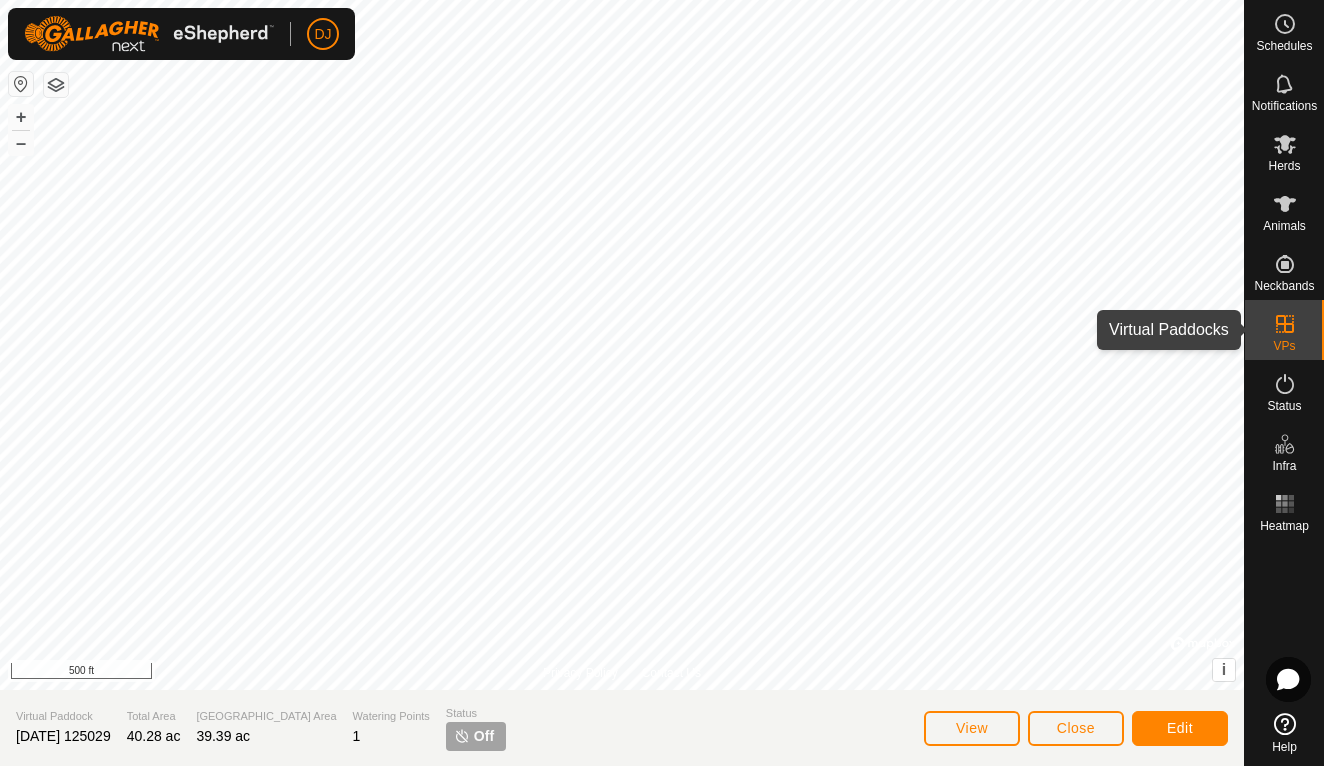 click on "VPs" at bounding box center [1284, 330] 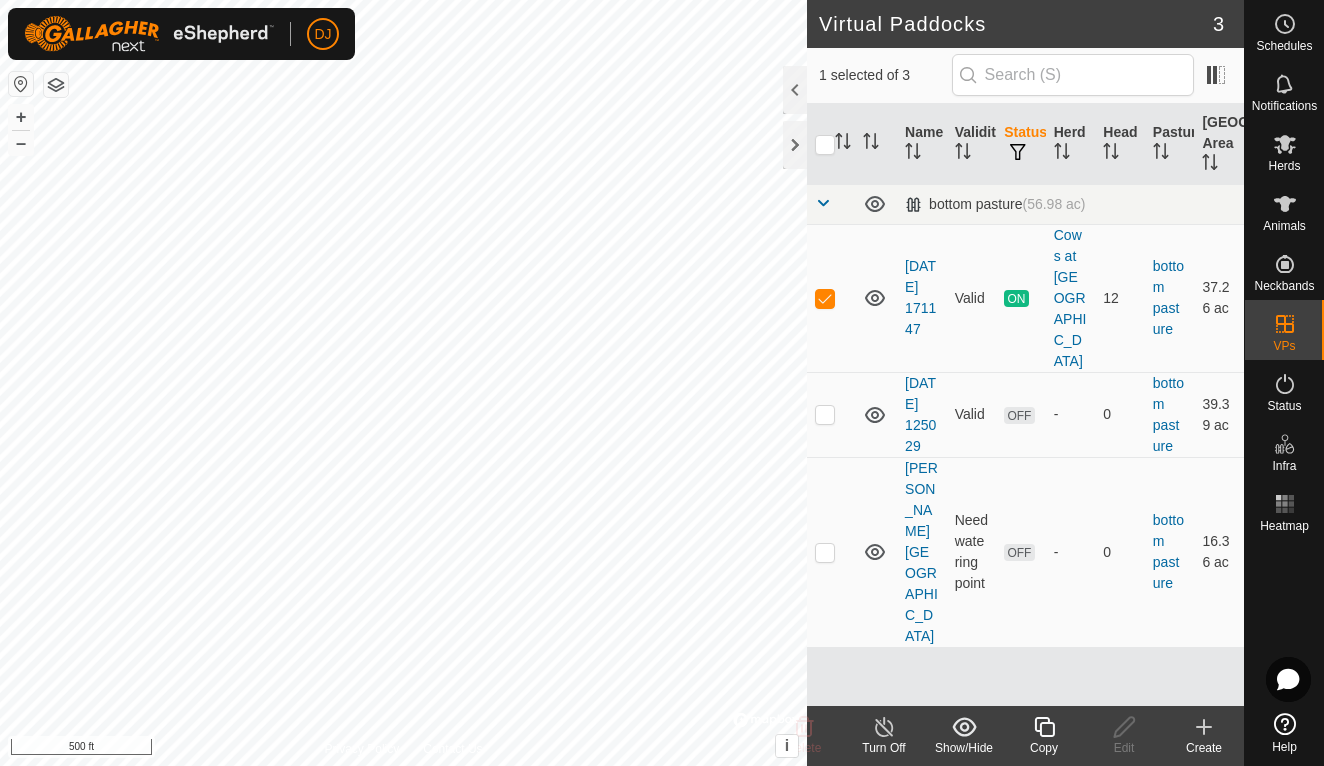 checkbox on "false" 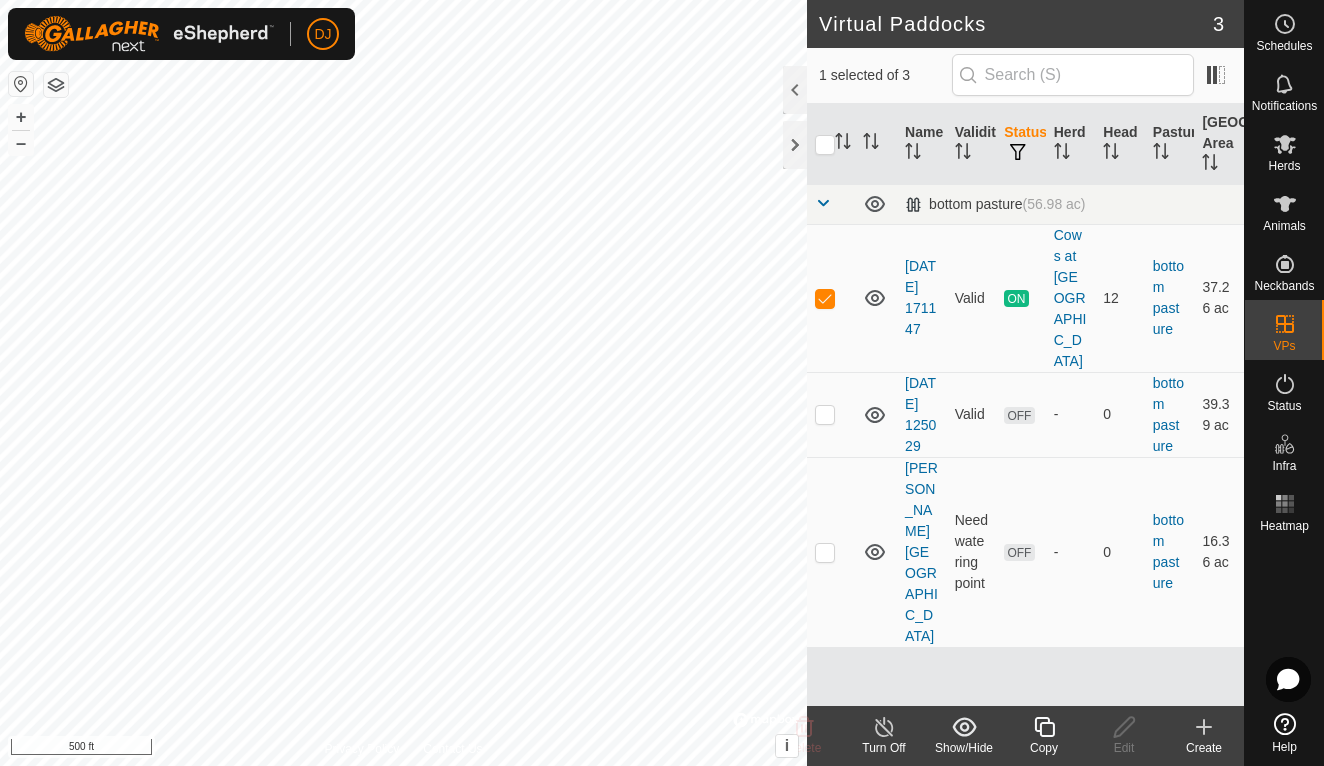 checkbox on "true" 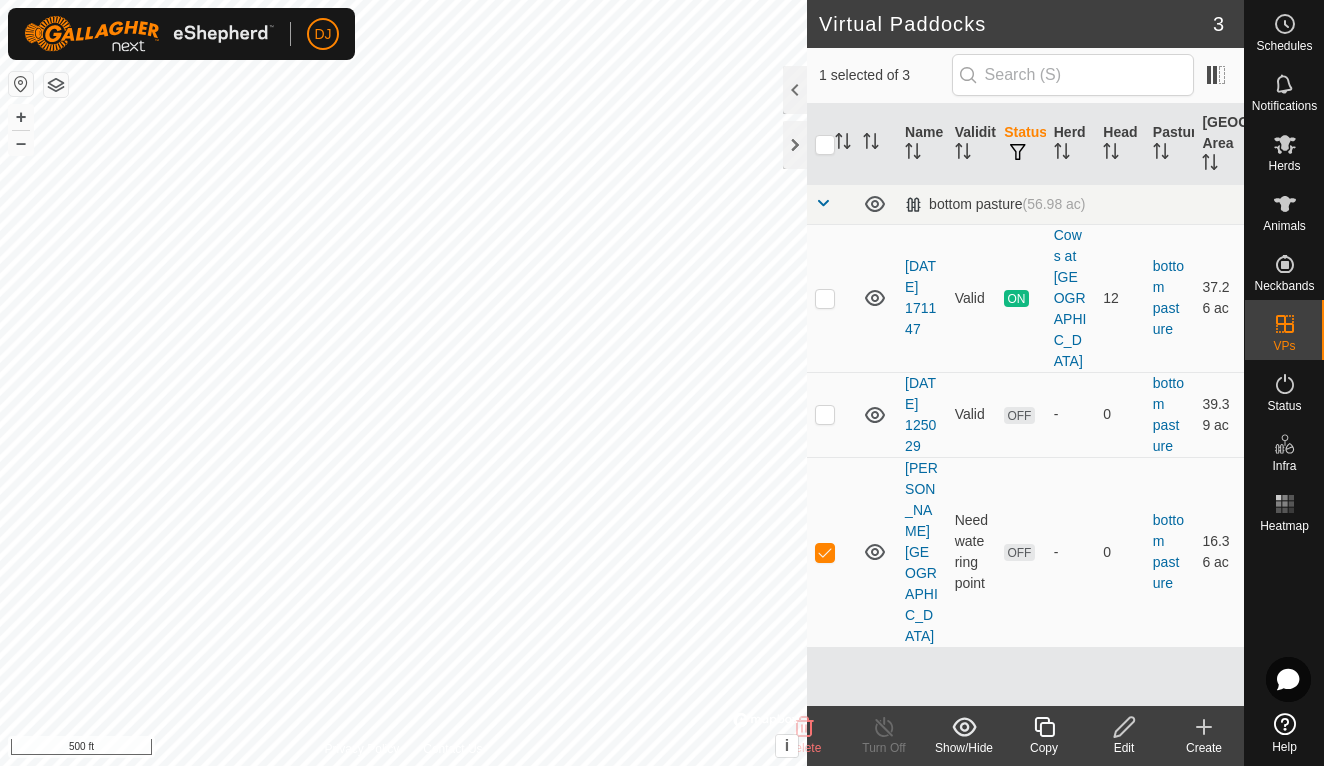 checkbox on "true" 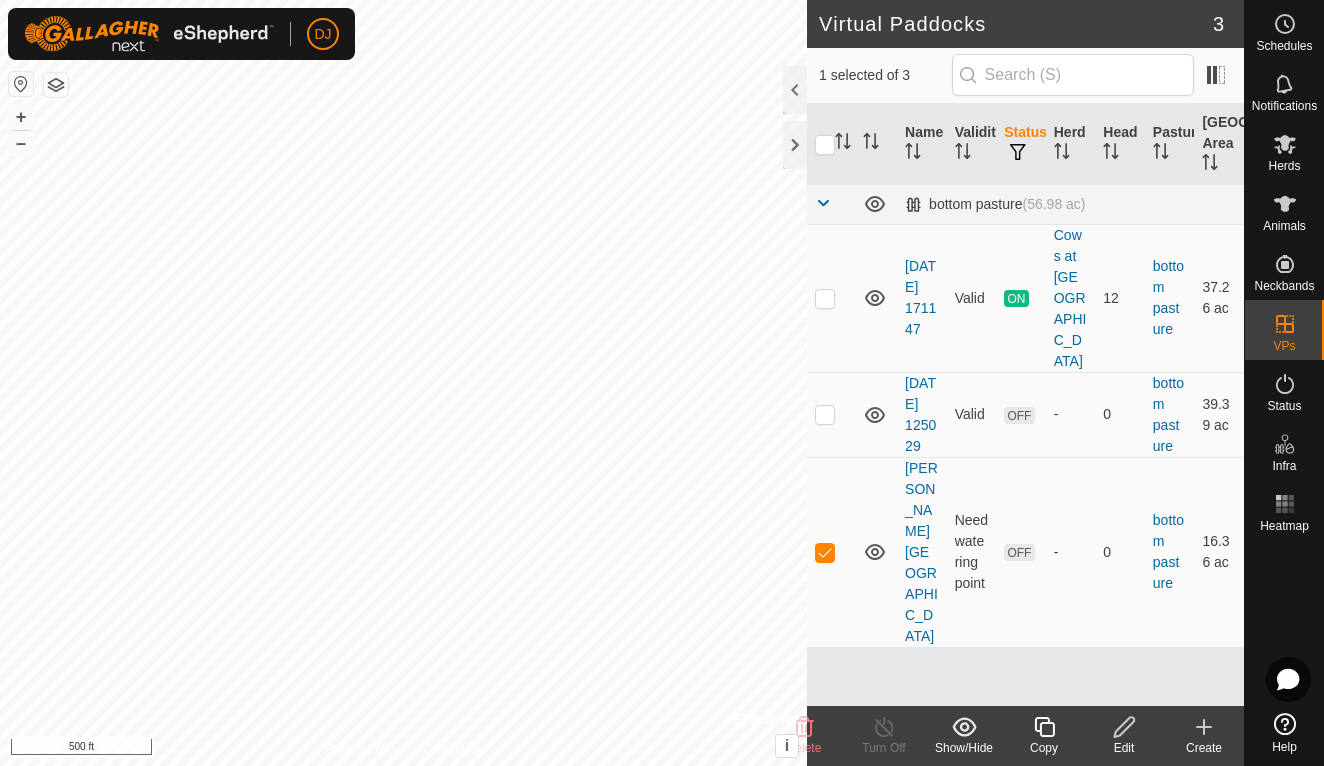 checkbox on "false" 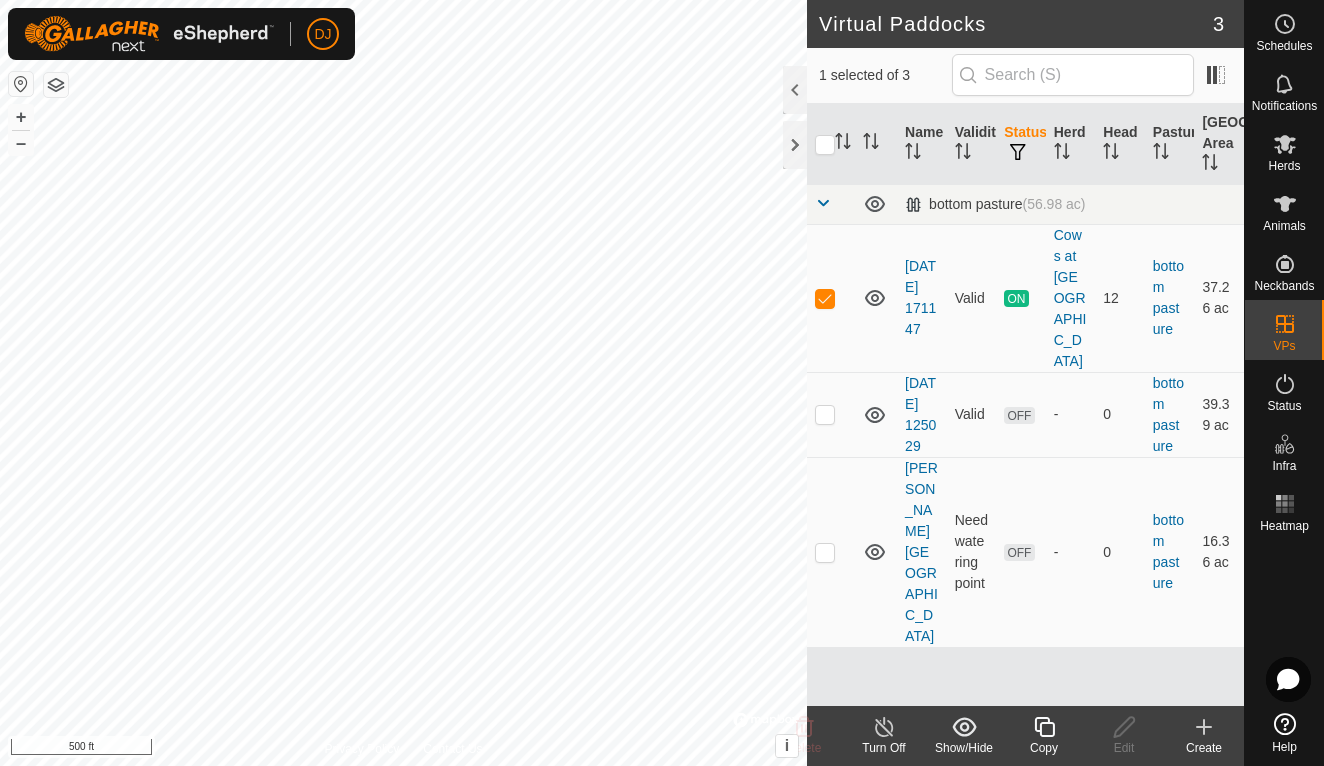 checkbox on "false" 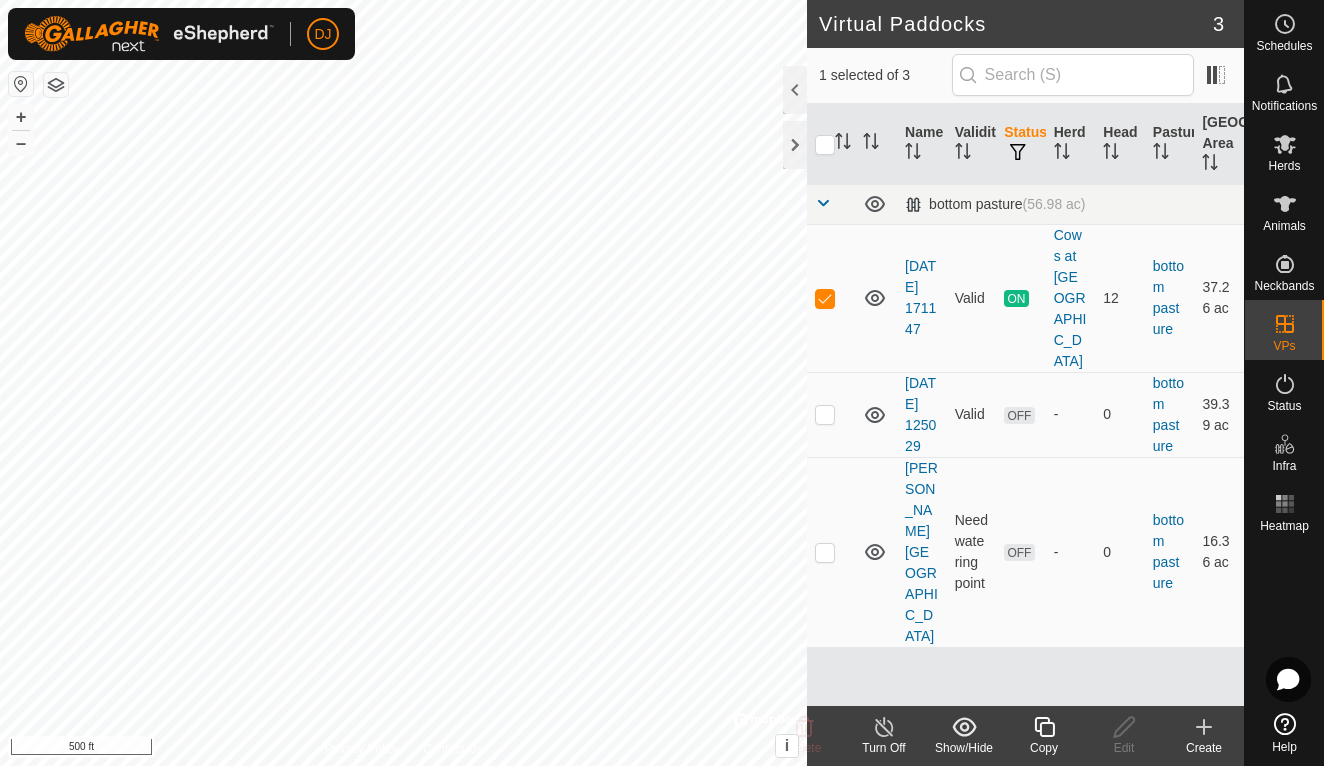 checkbox on "true" 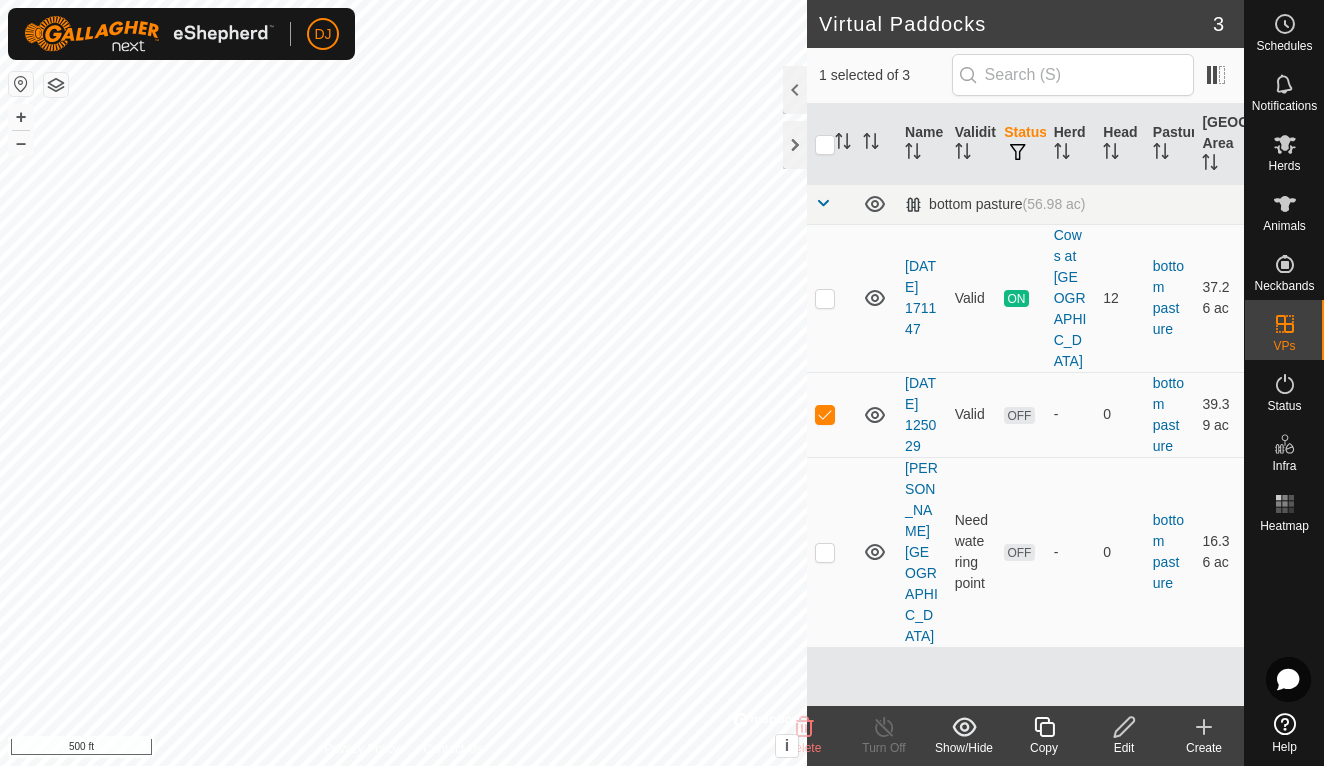 click on "Edit" 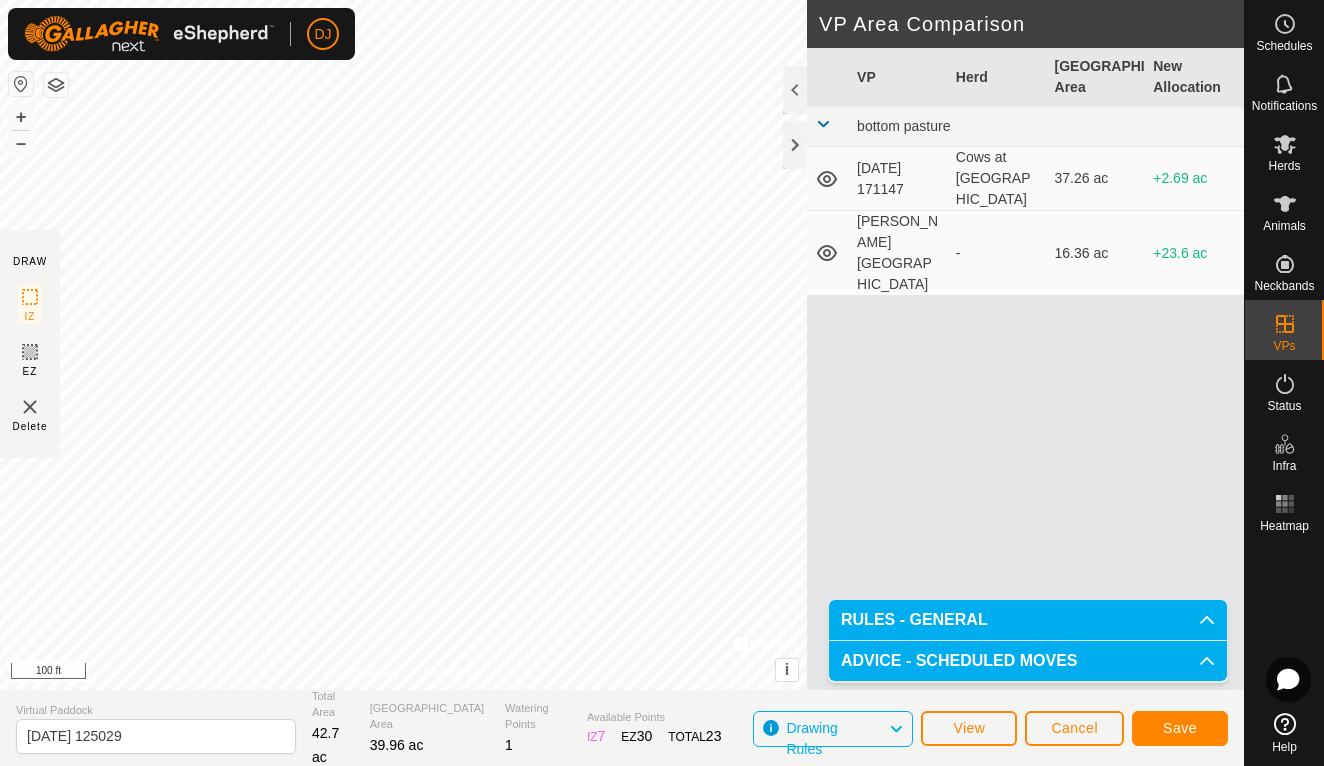 click on "VP   Herd   Grazing Area   New Allocation  bottom pasture  [DATE] 171147   Cows at [GEOGRAPHIC_DATA]   37.26 ac  +2.69 [PERSON_NAME][GEOGRAPHIC_DATA]  -  16.36 ac  +23.6 ac" at bounding box center [1025, 393] 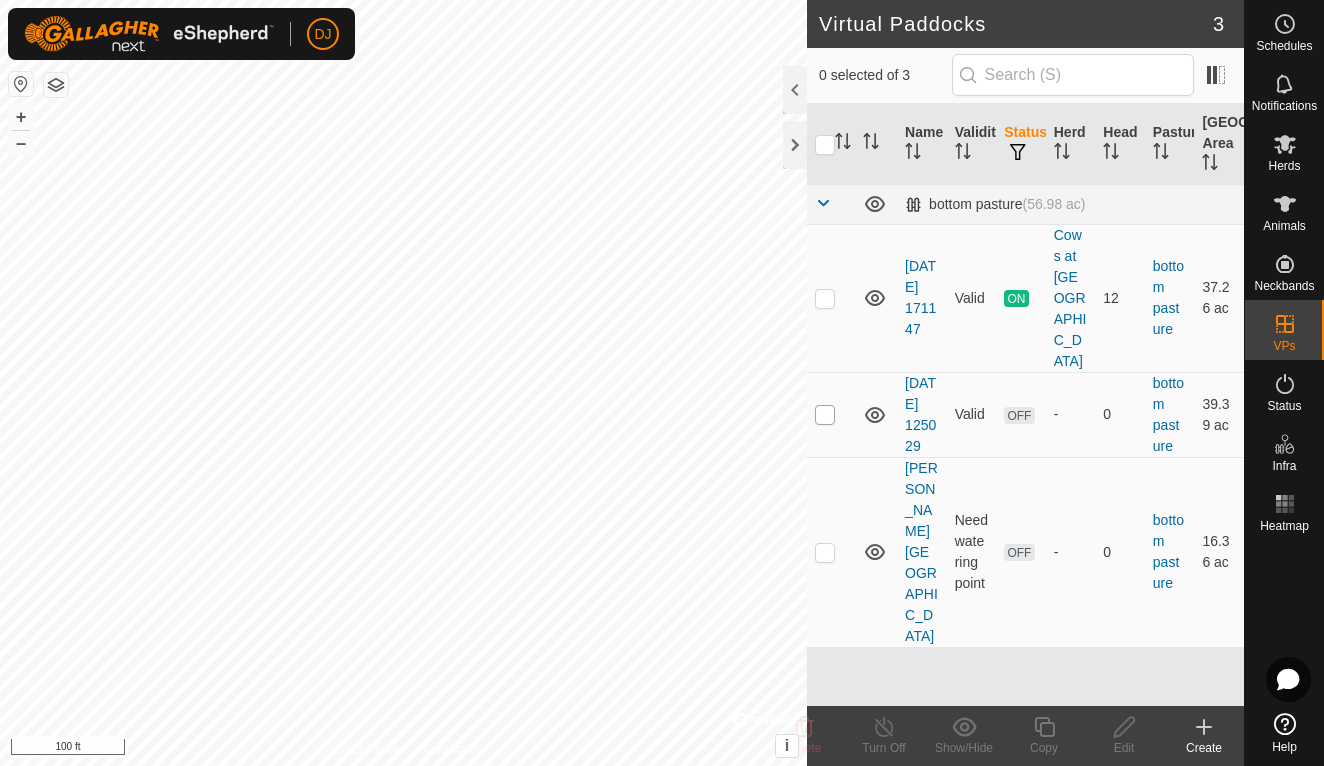 click at bounding box center (825, 415) 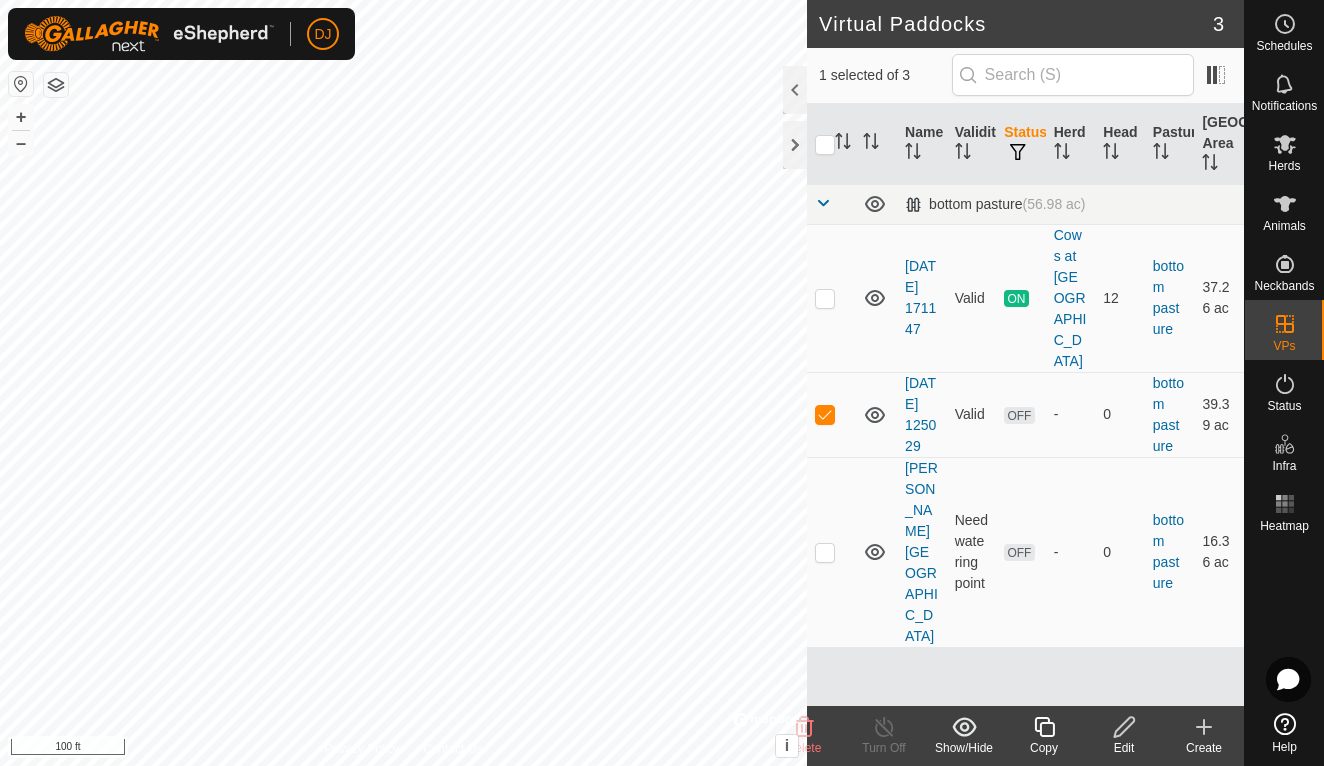 click 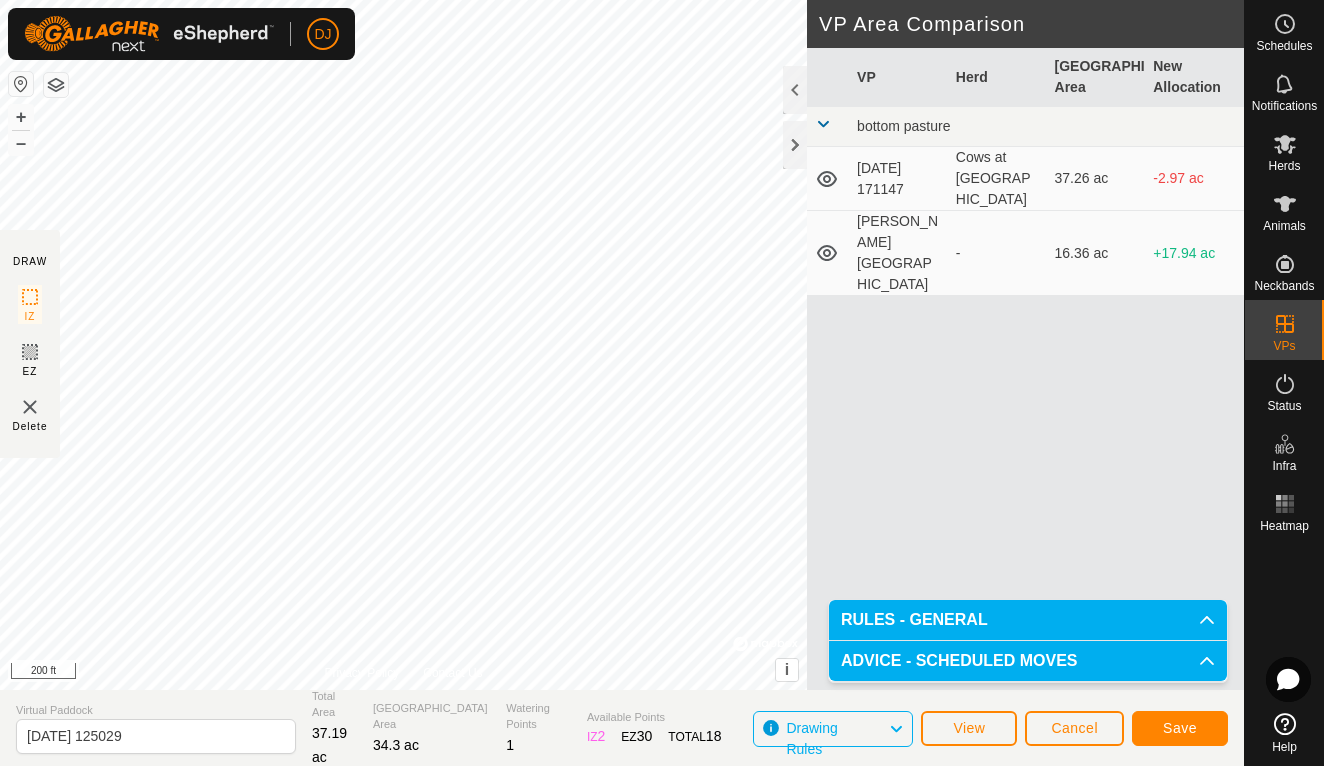 click on "Save" 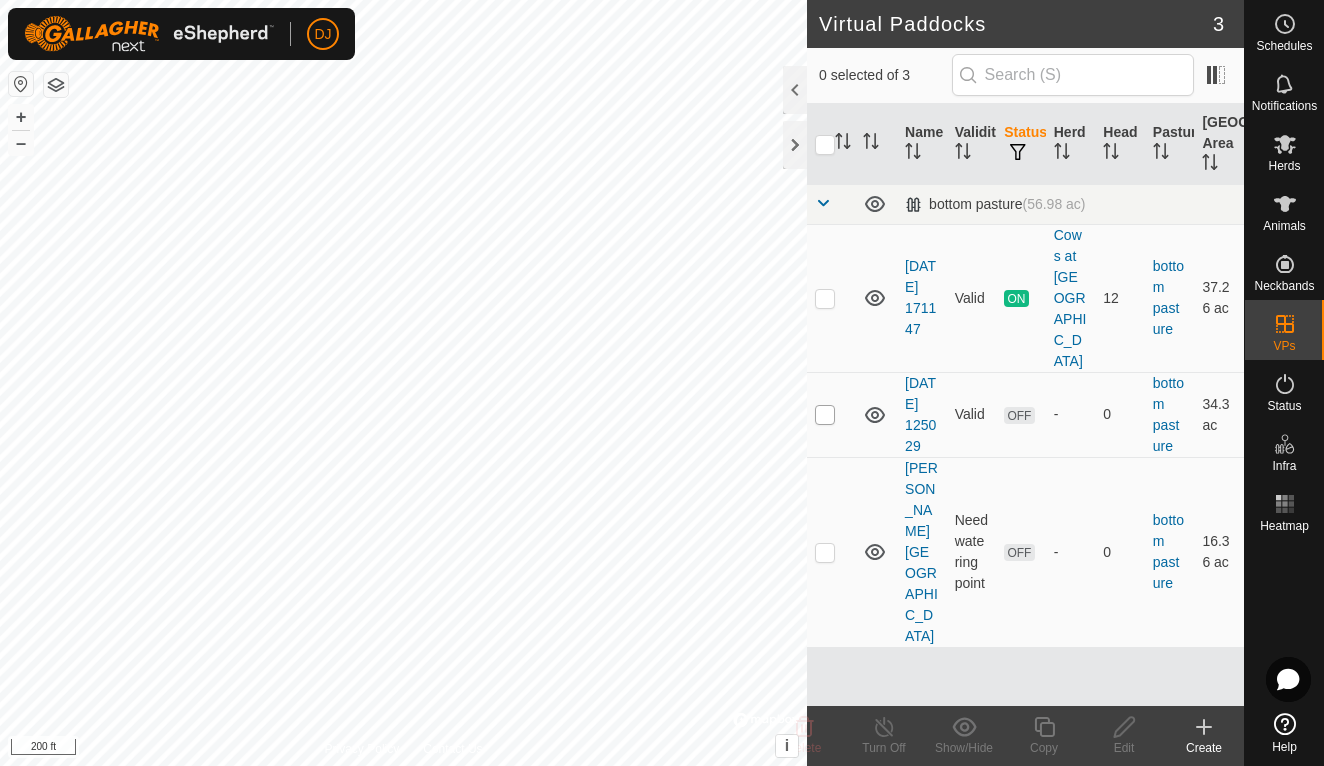 click at bounding box center (825, 415) 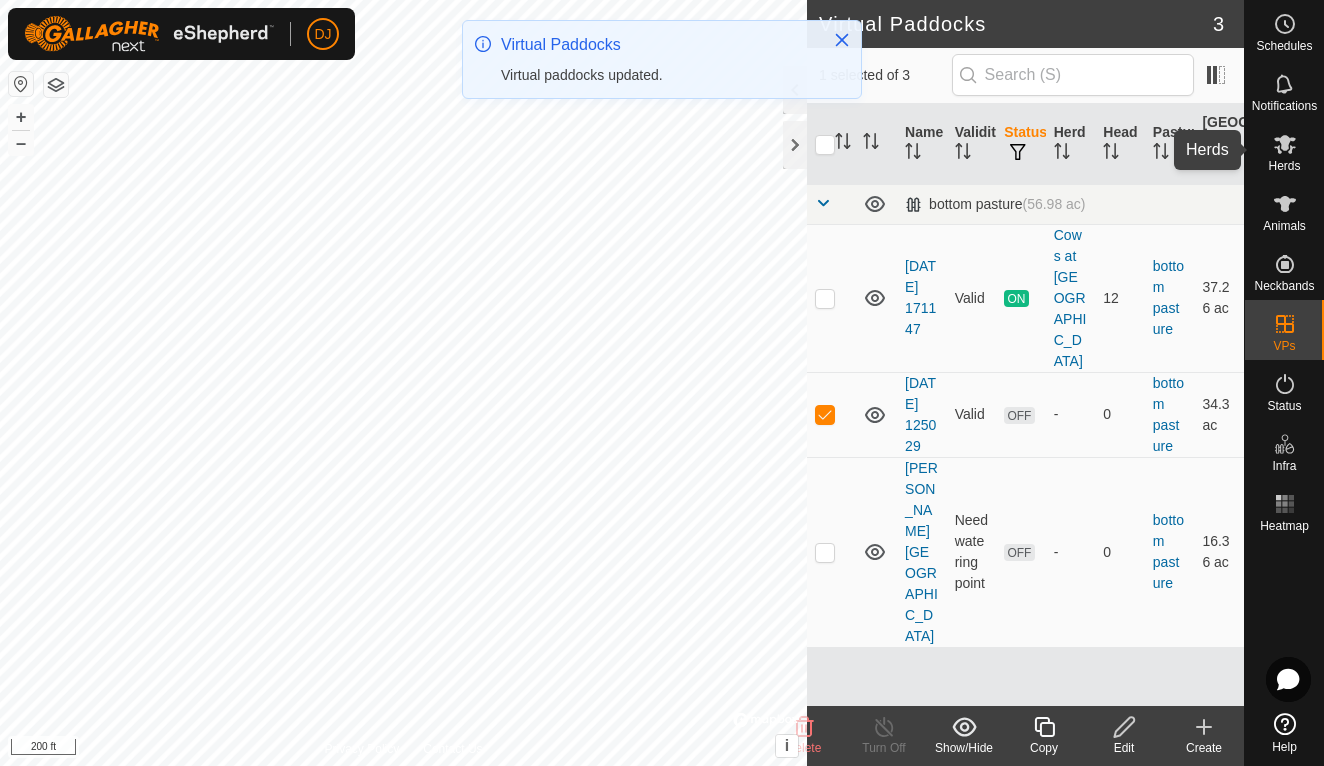 click 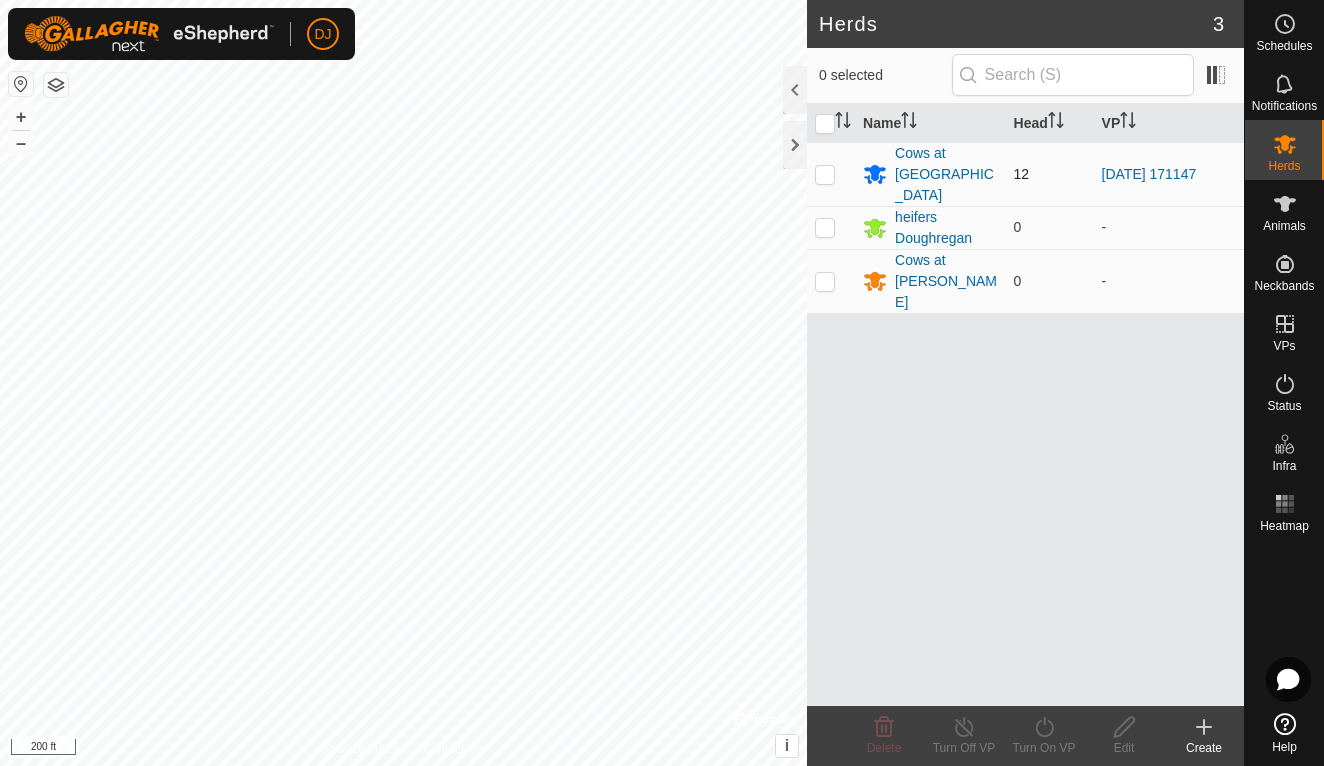 click at bounding box center [825, 174] 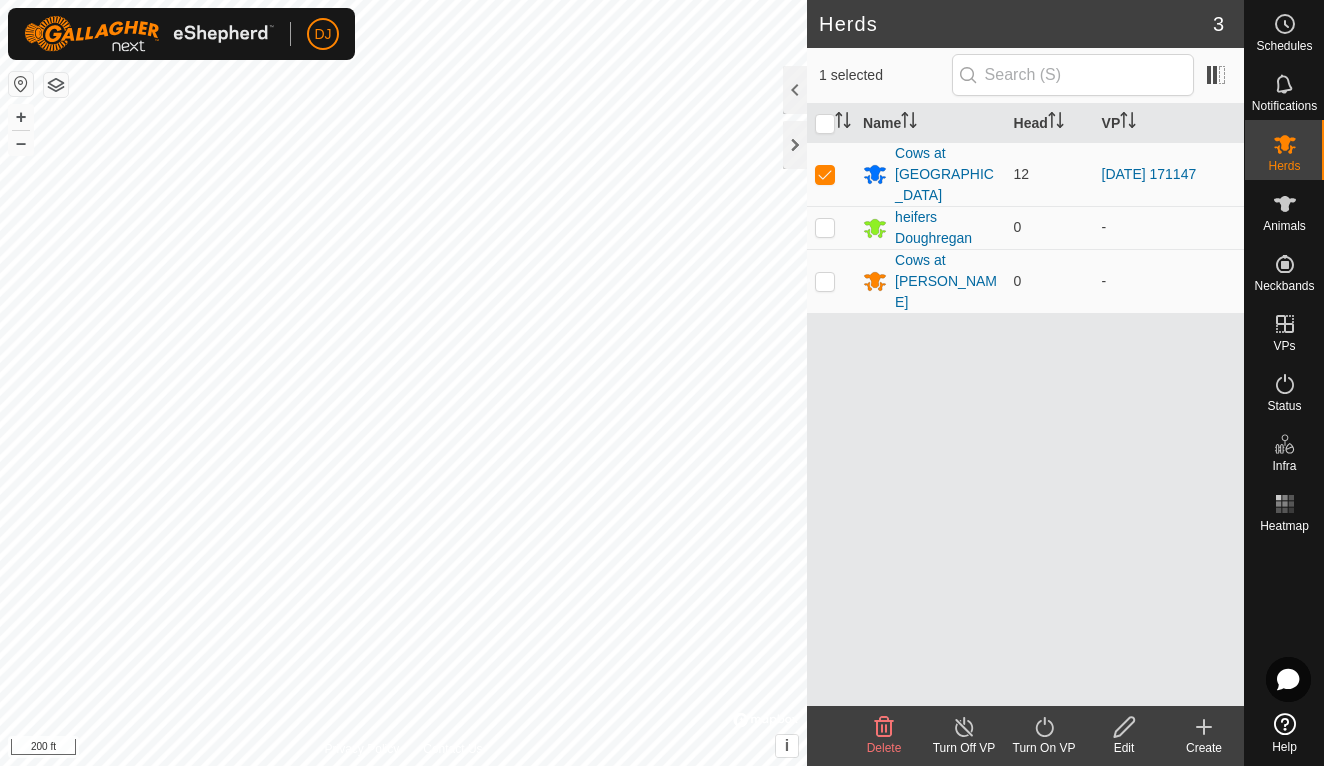 click 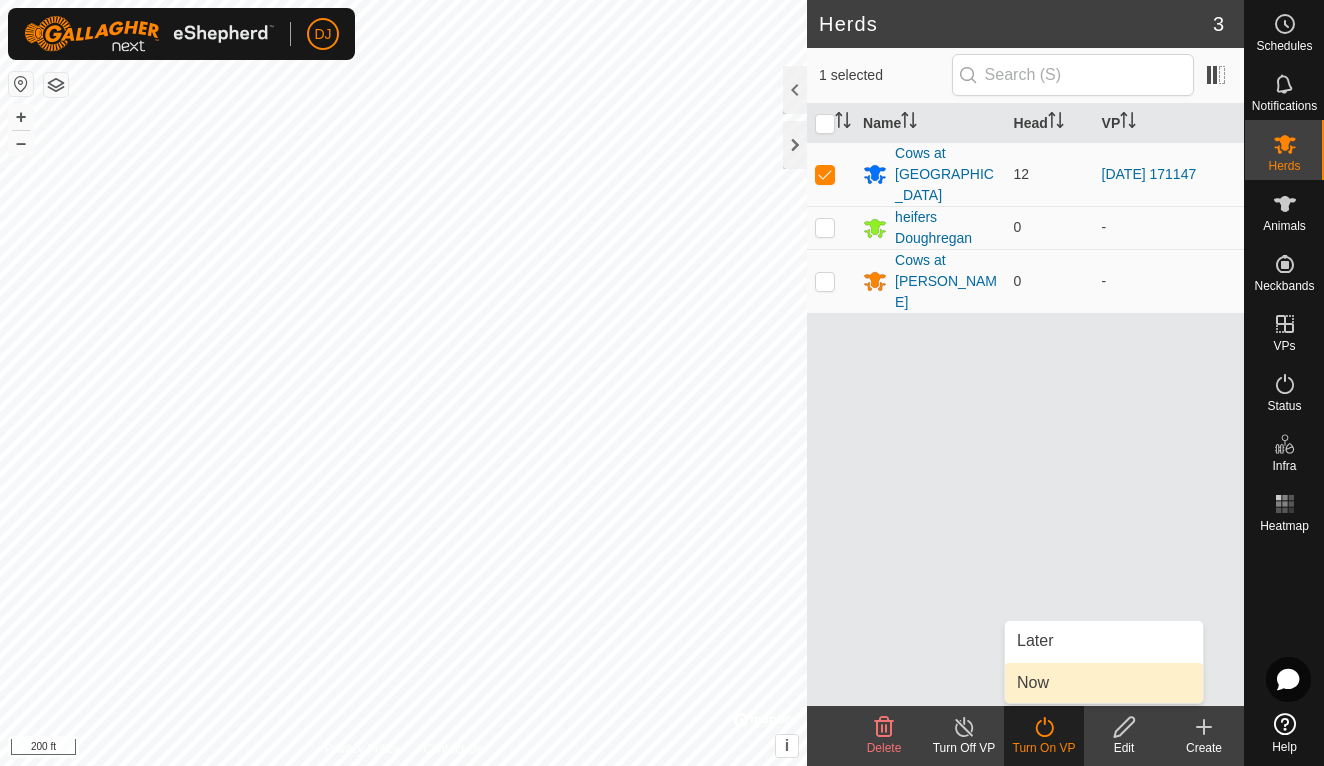click on "Now" at bounding box center (1104, 683) 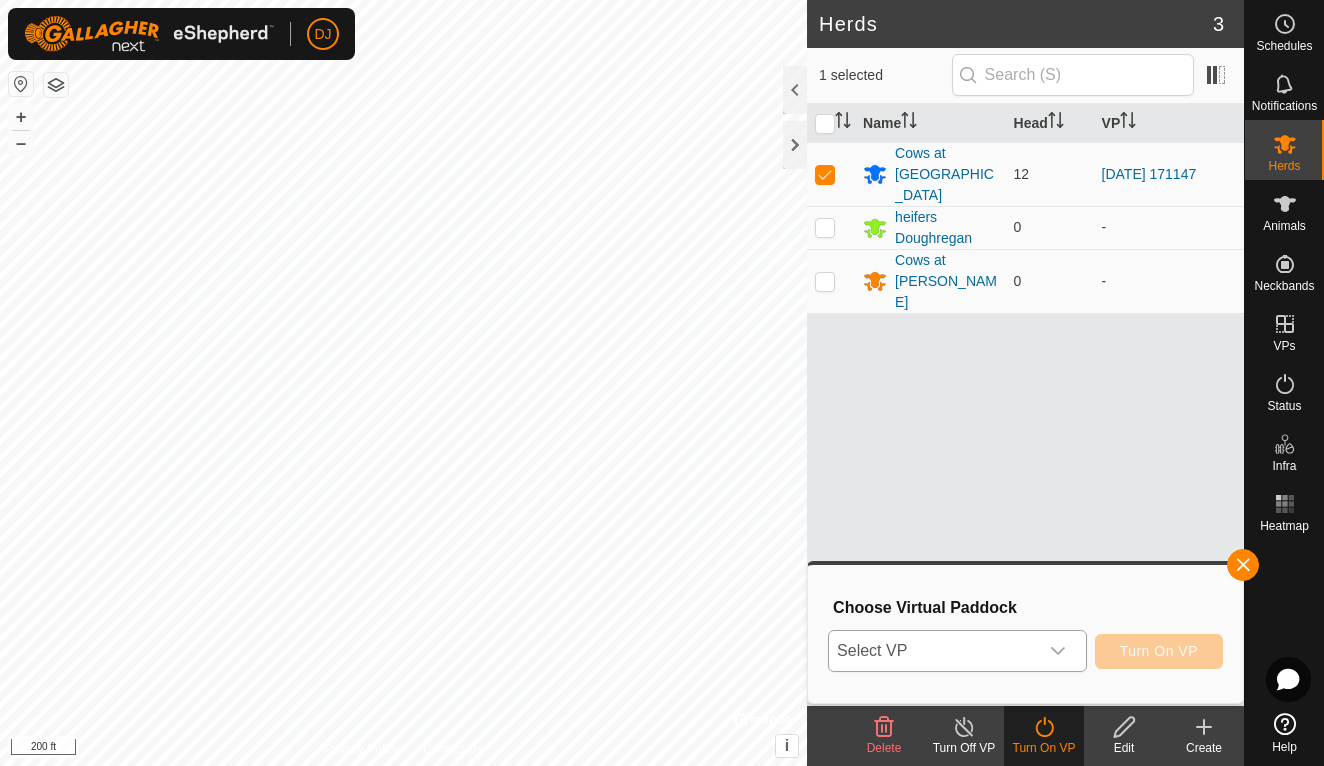 click 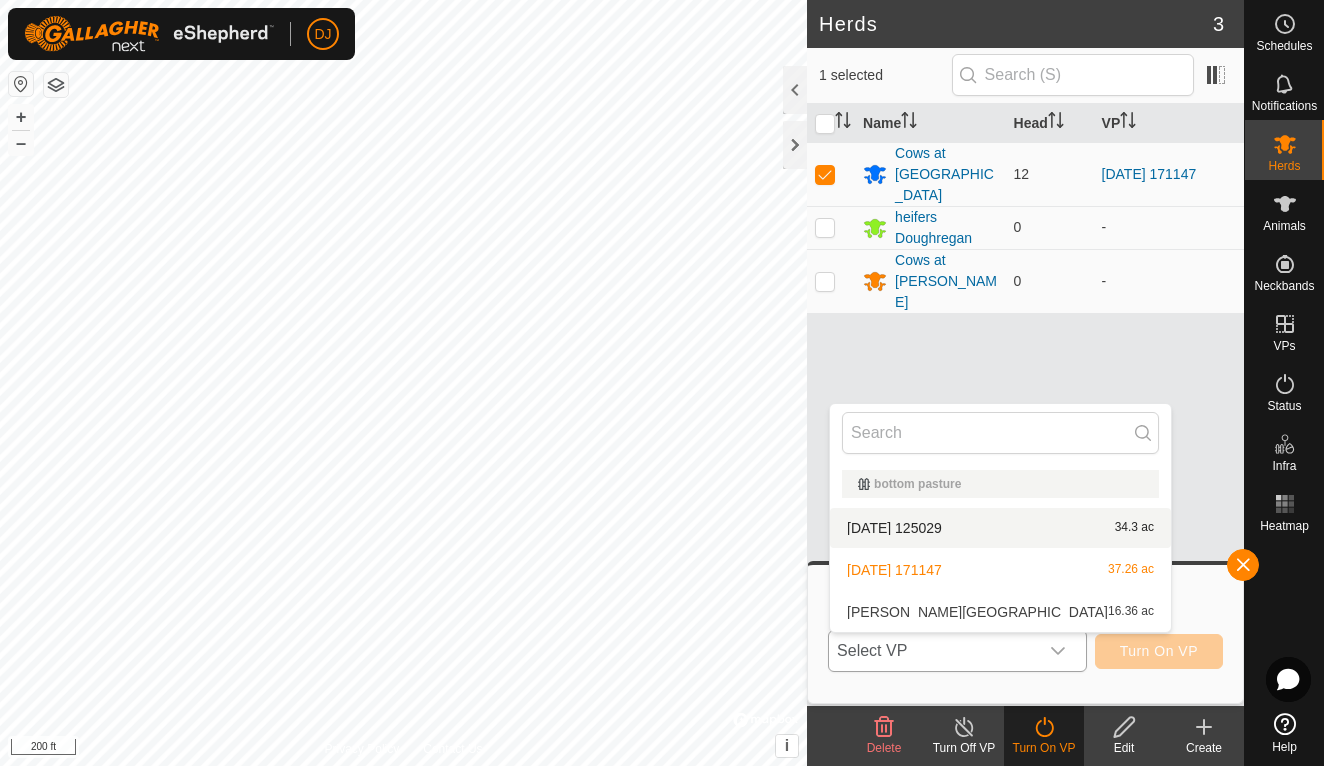 click on "[DATE] 125029  34.3 ac" at bounding box center (1000, 528) 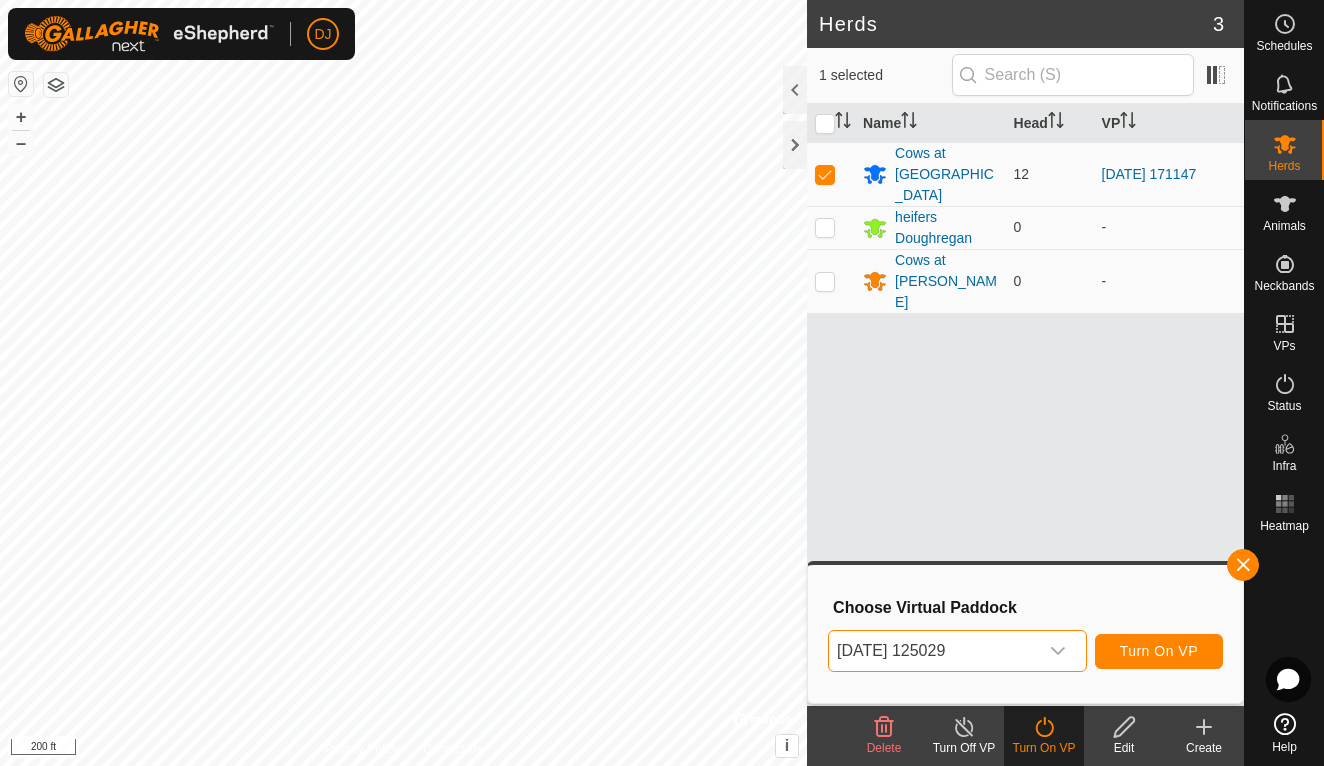 click on "Turn On VP" at bounding box center (1159, 651) 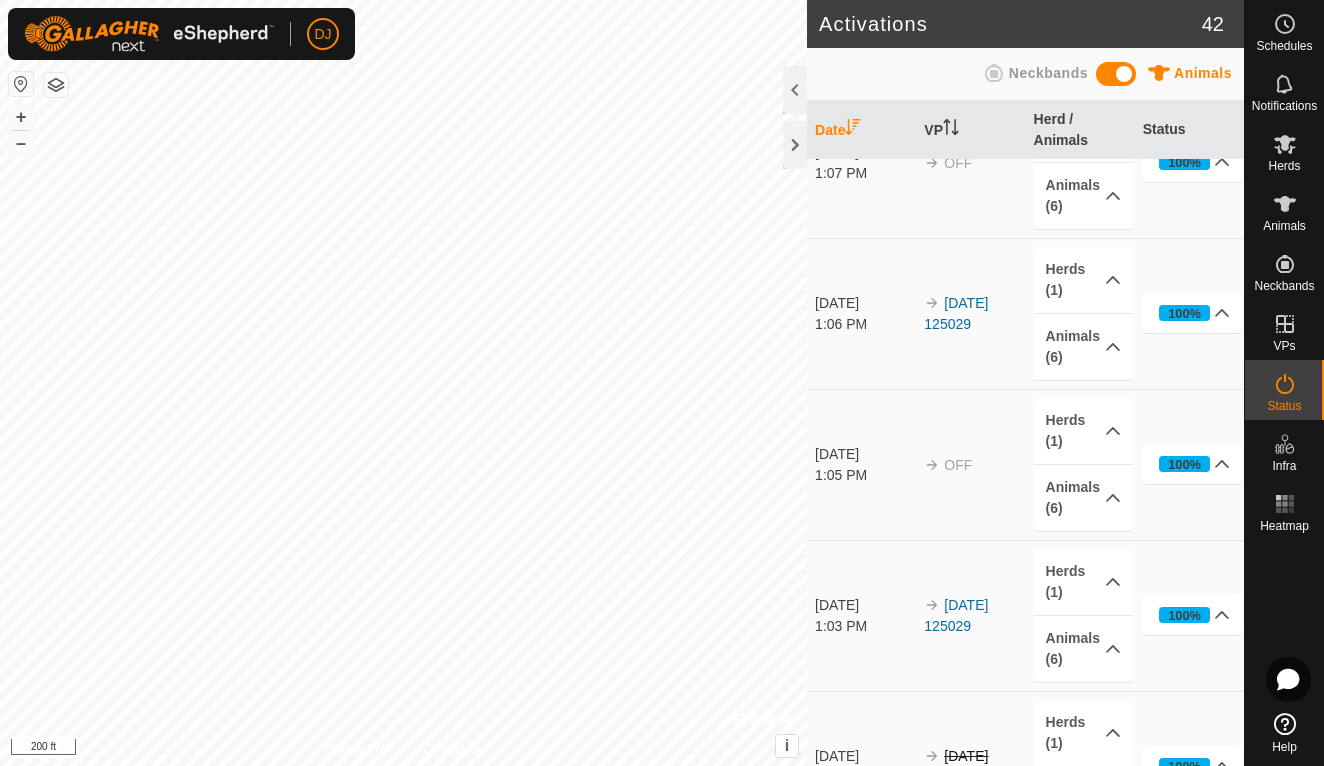 scroll, scrollTop: 3793, scrollLeft: 0, axis: vertical 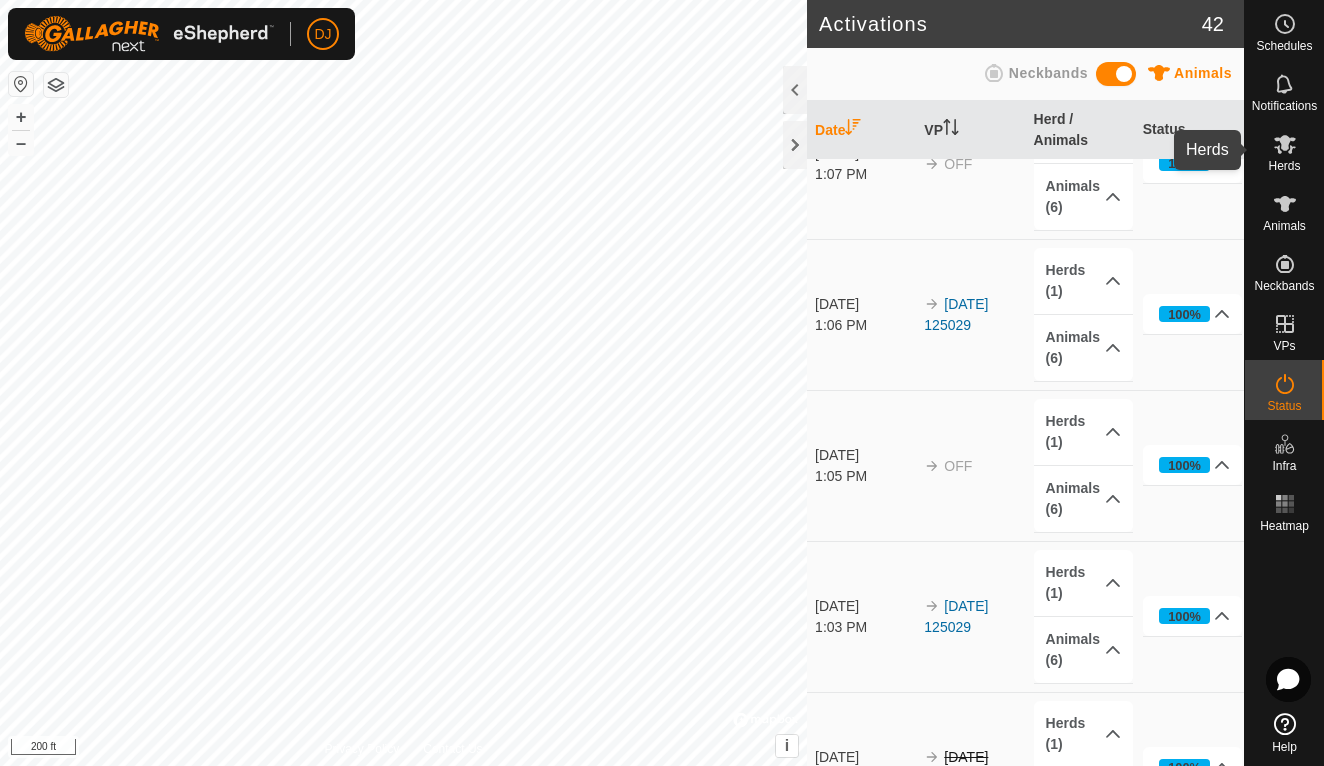 click at bounding box center (1285, 144) 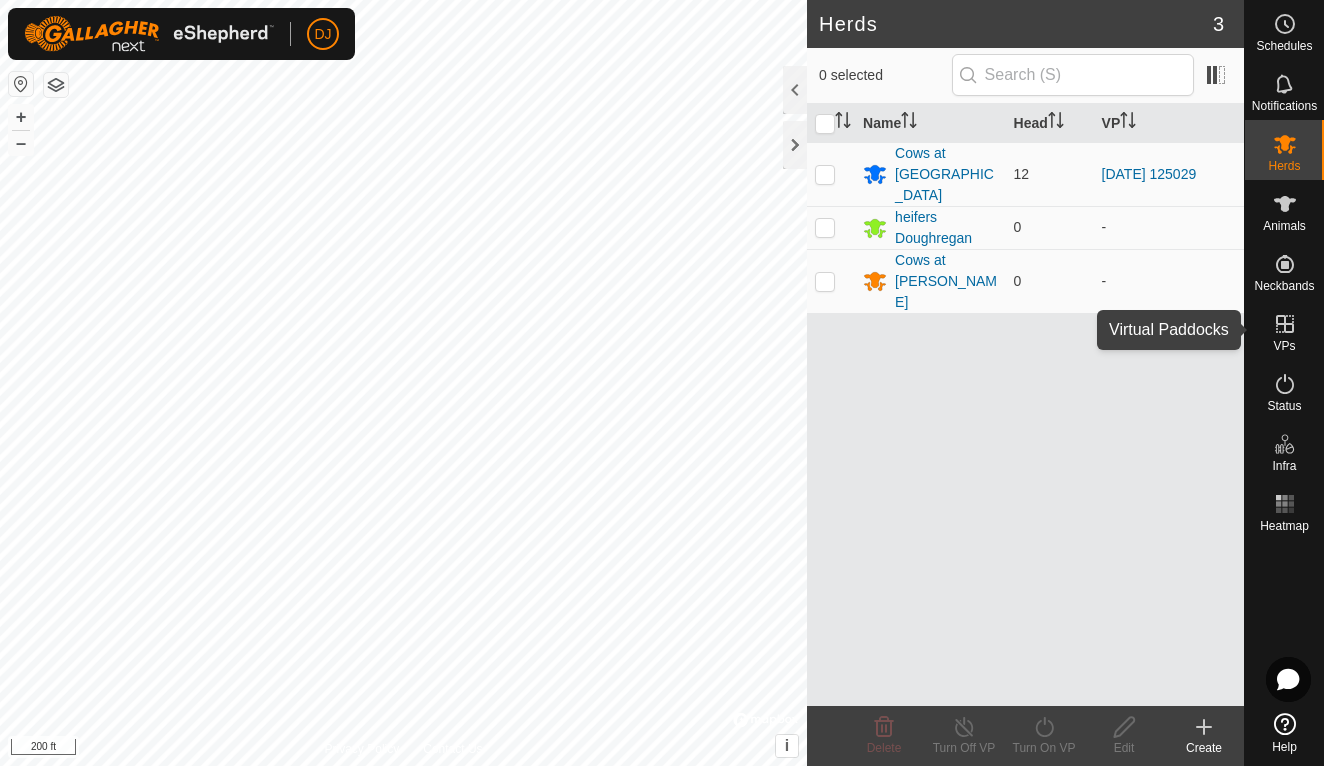 click 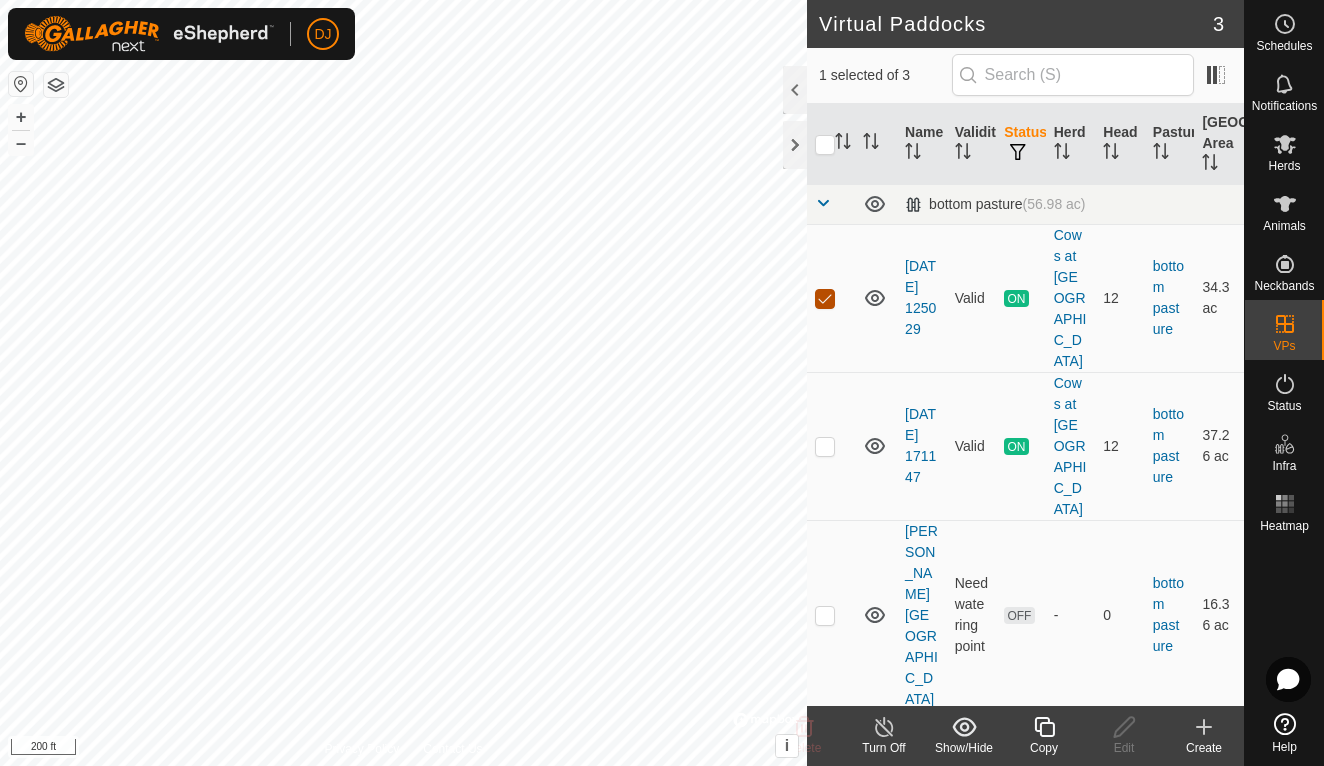 click at bounding box center [825, 299] 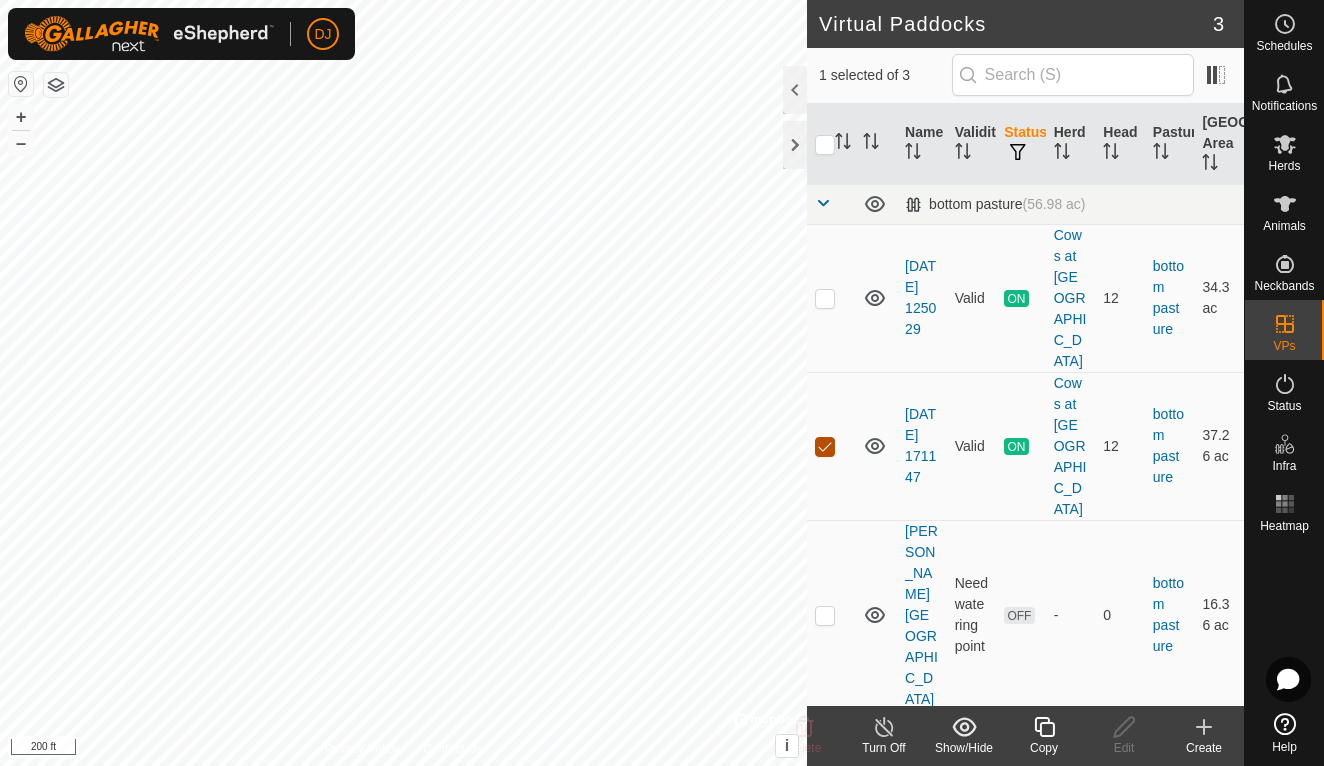 click at bounding box center [825, 447] 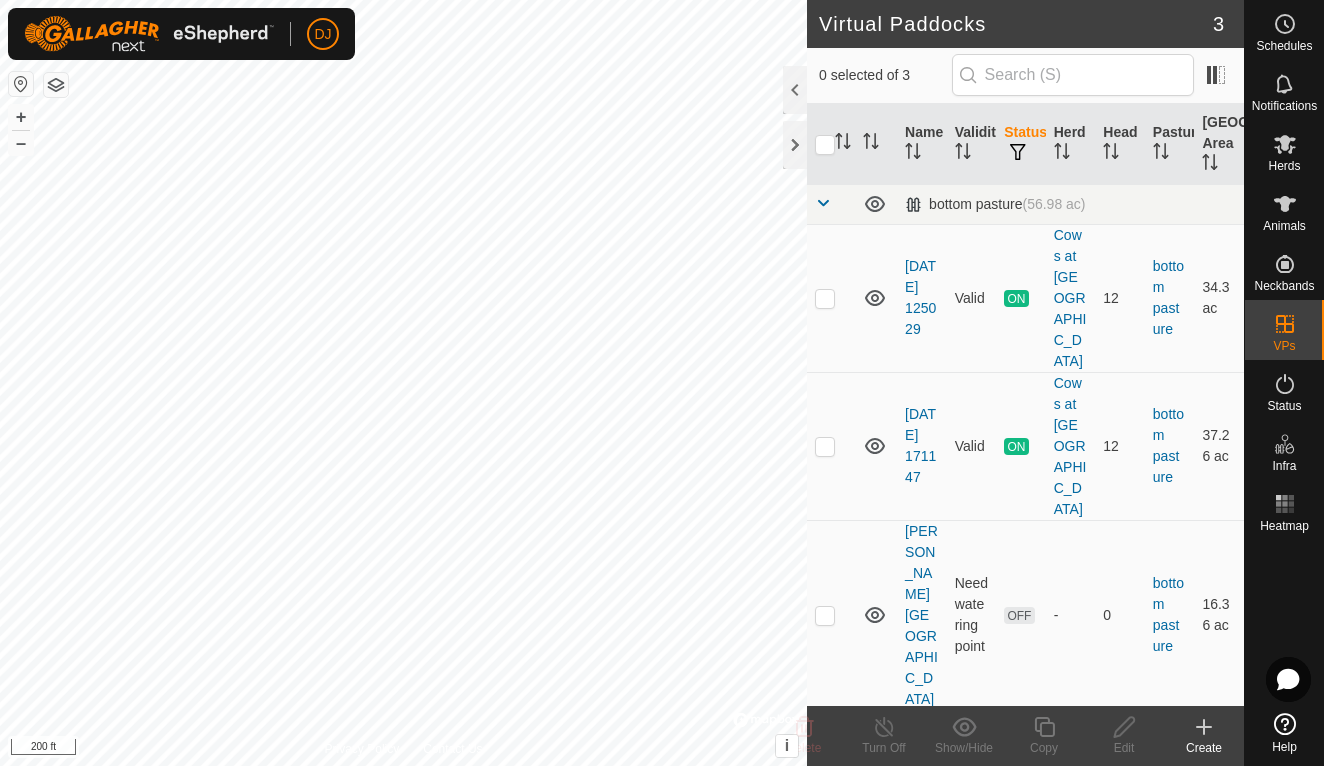 checkbox on "true" 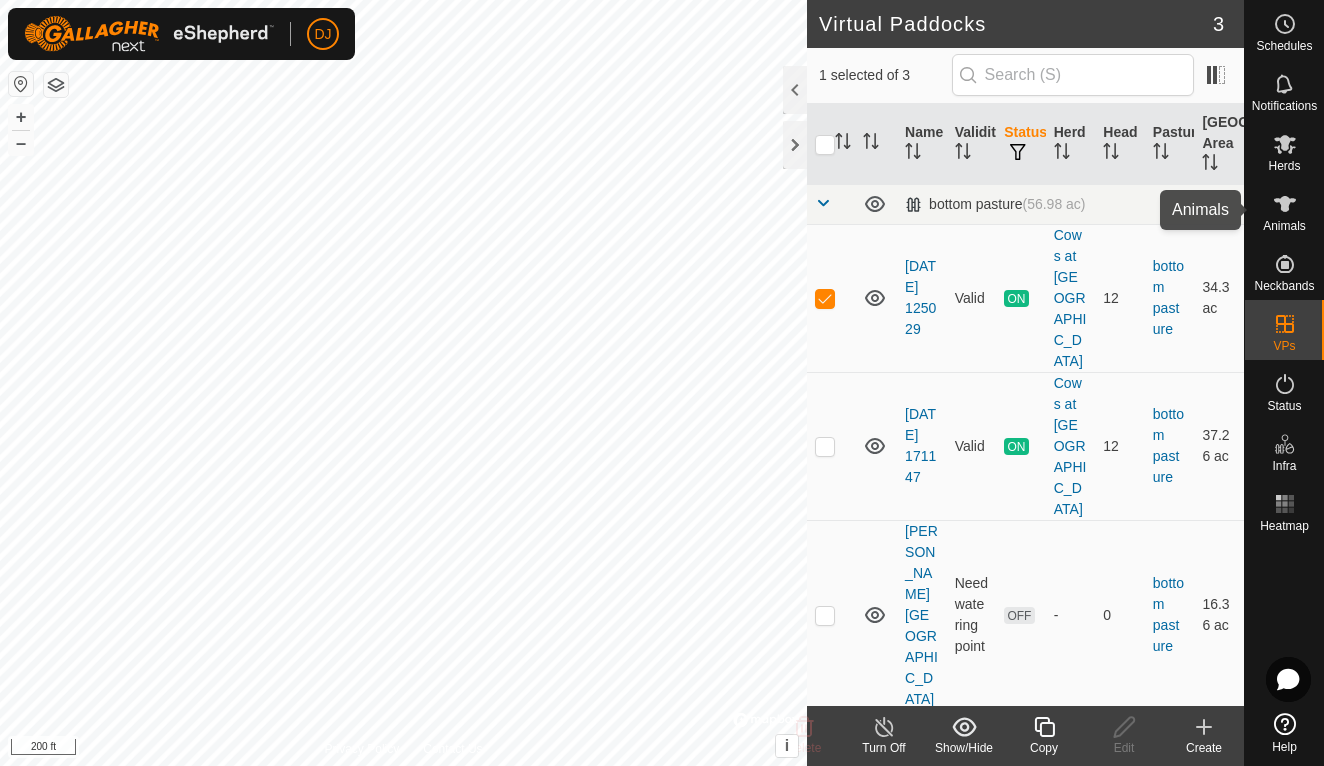 click on "Animals" at bounding box center (1284, 226) 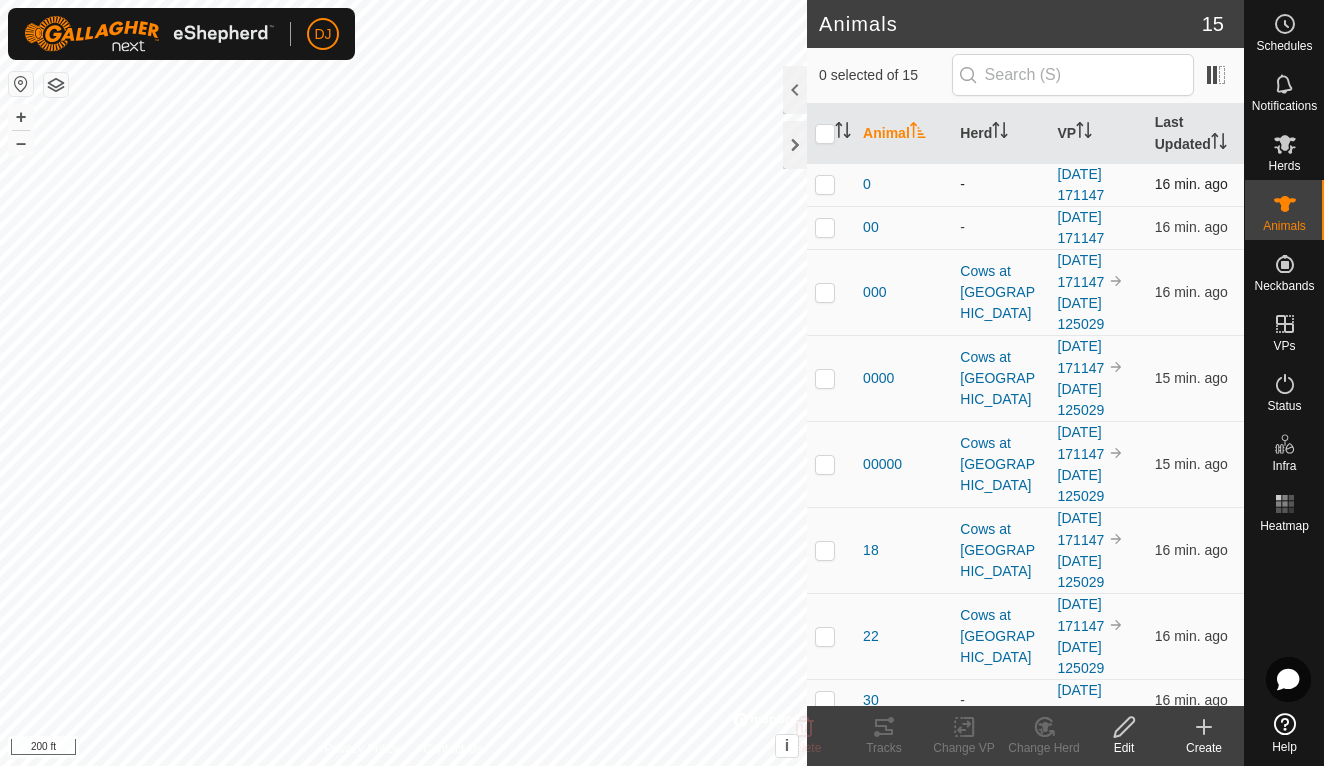 click at bounding box center (825, 184) 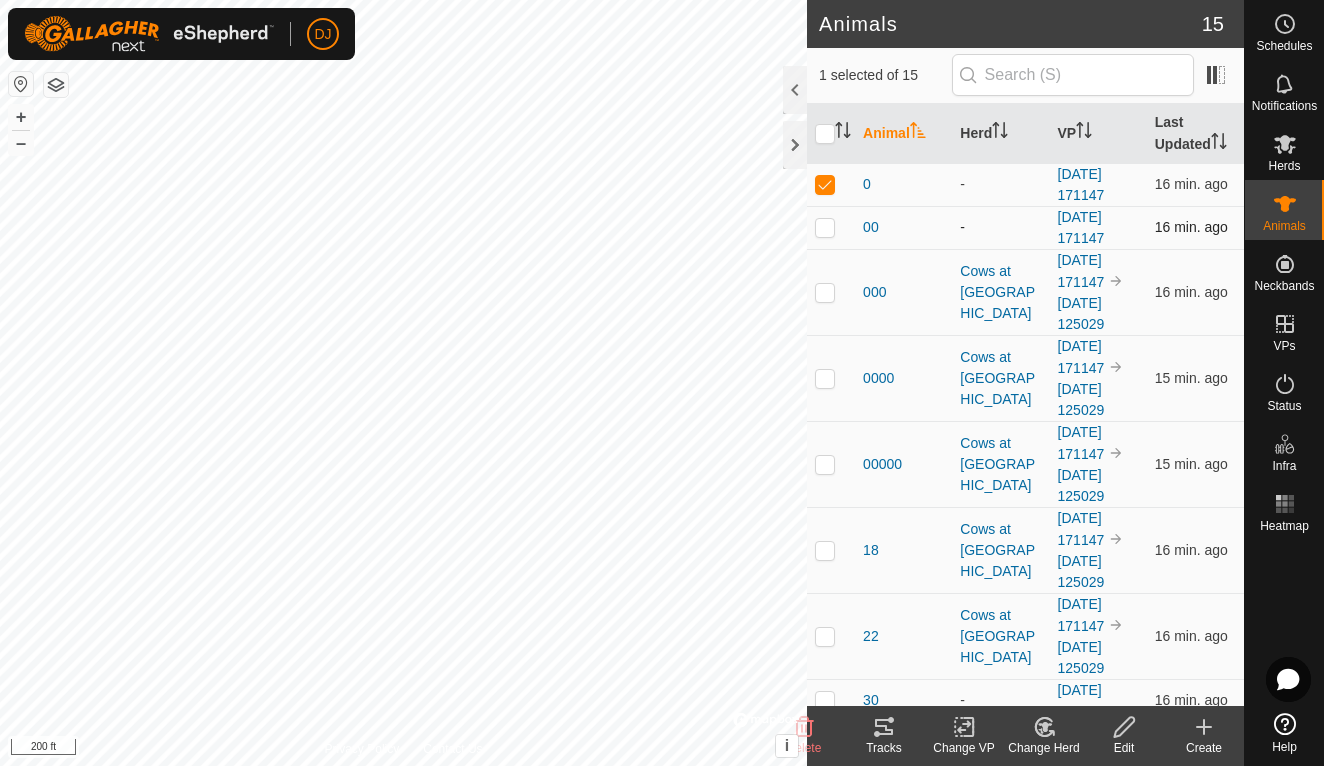 click at bounding box center (825, 227) 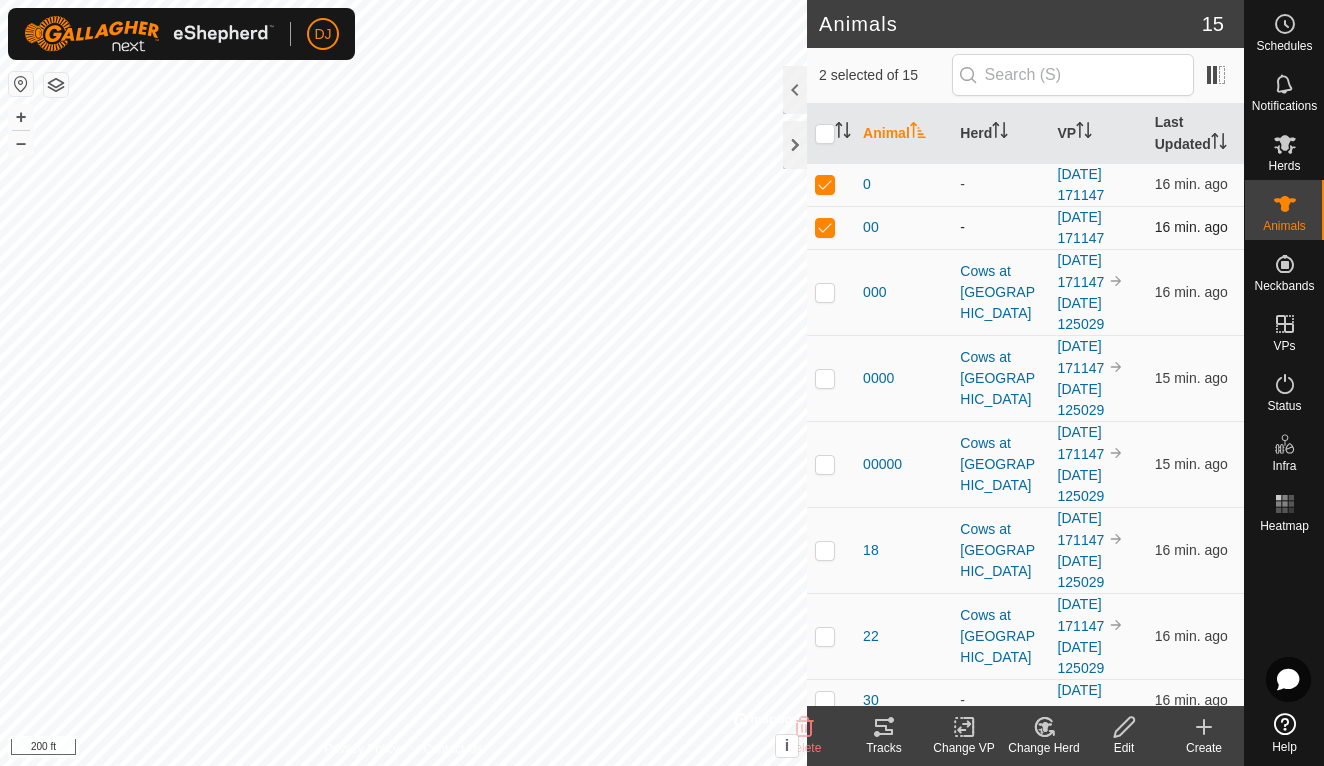 click at bounding box center (825, 227) 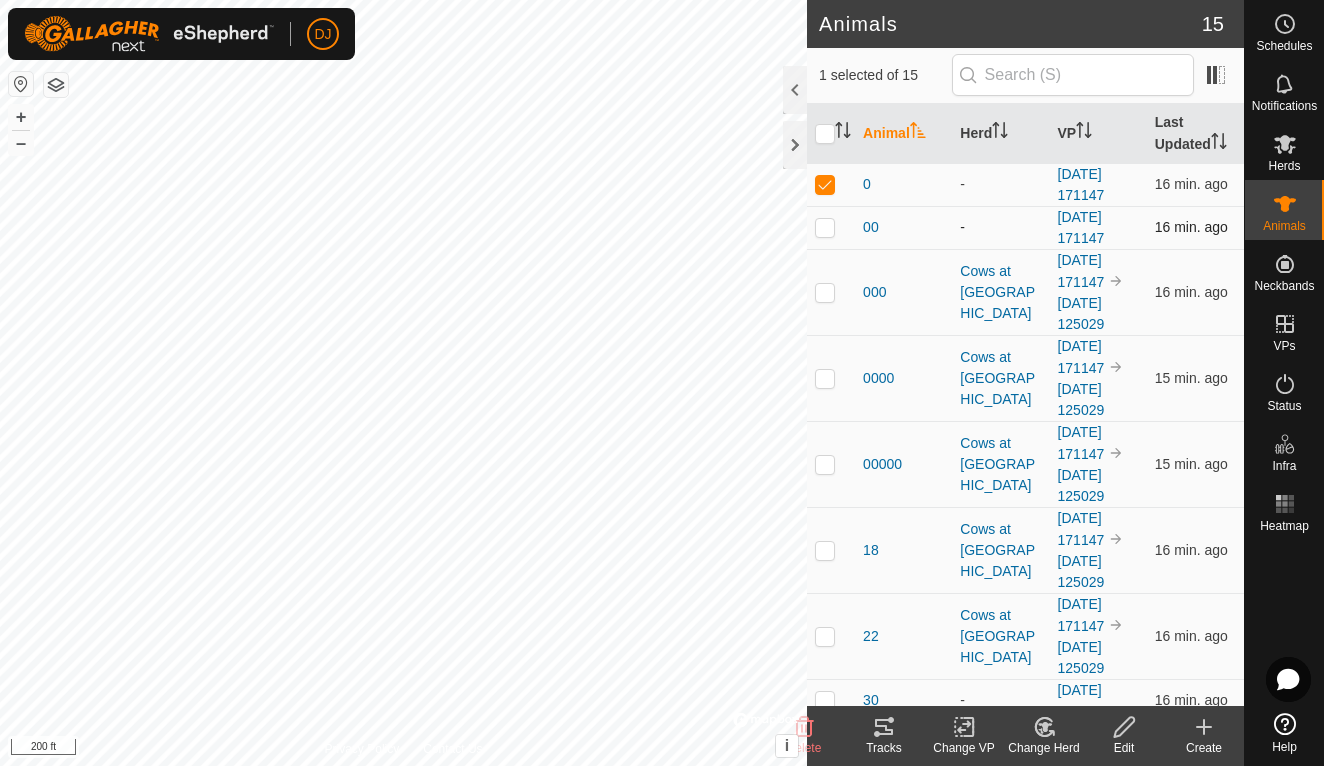 click at bounding box center [825, 227] 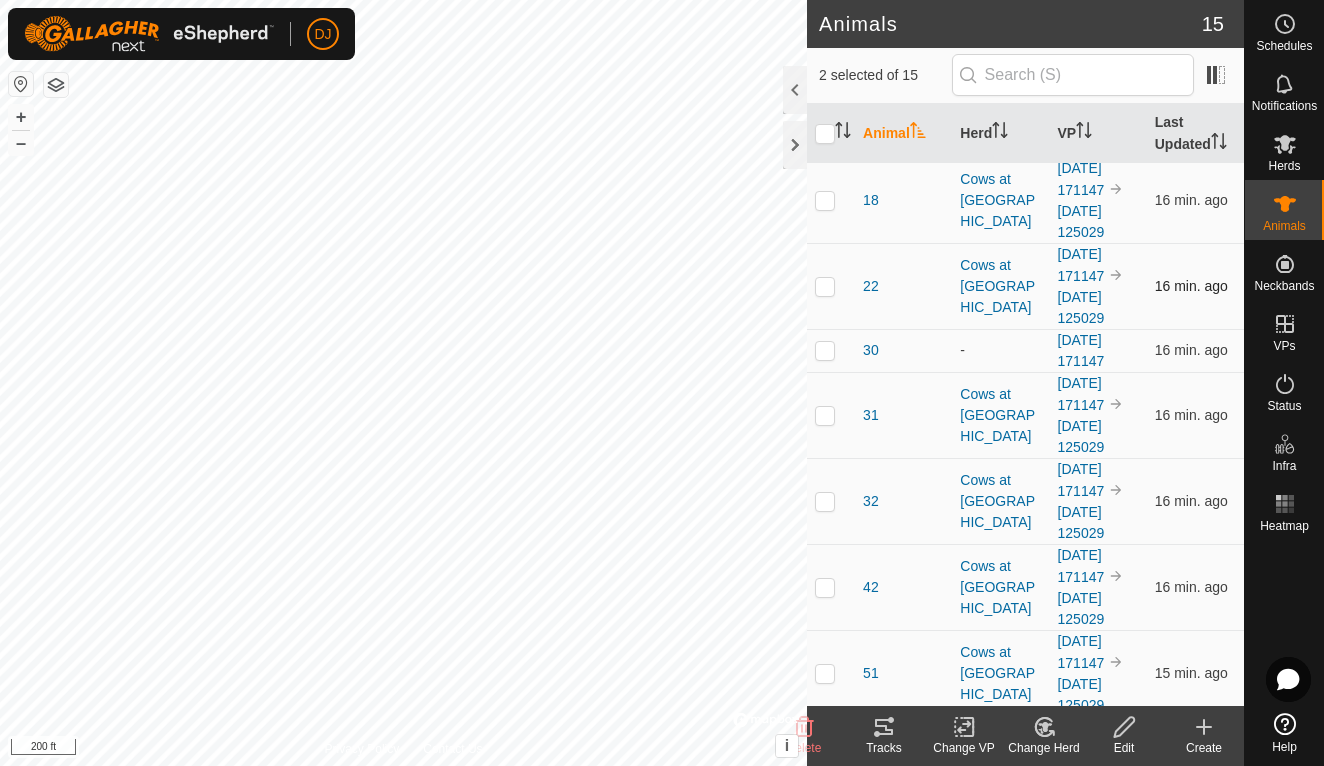 scroll, scrollTop: 354, scrollLeft: 0, axis: vertical 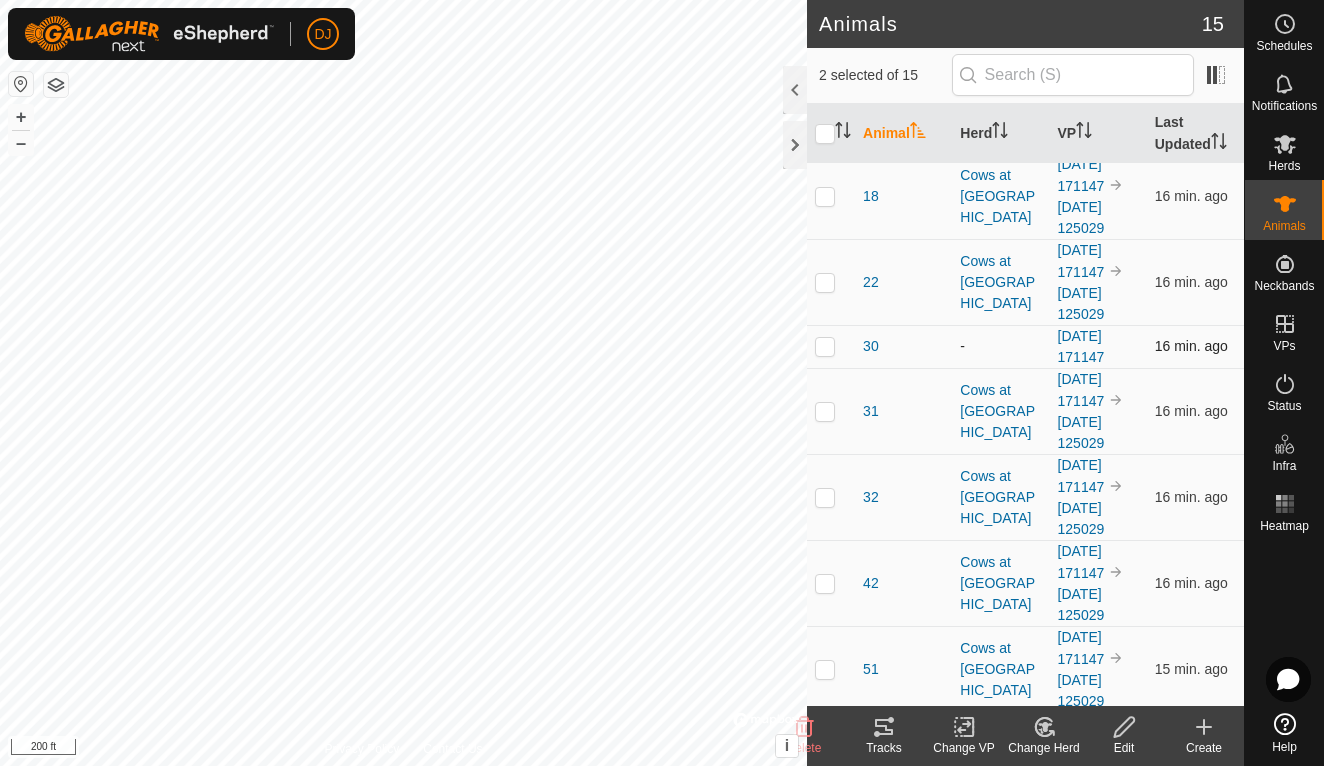 click at bounding box center (825, 346) 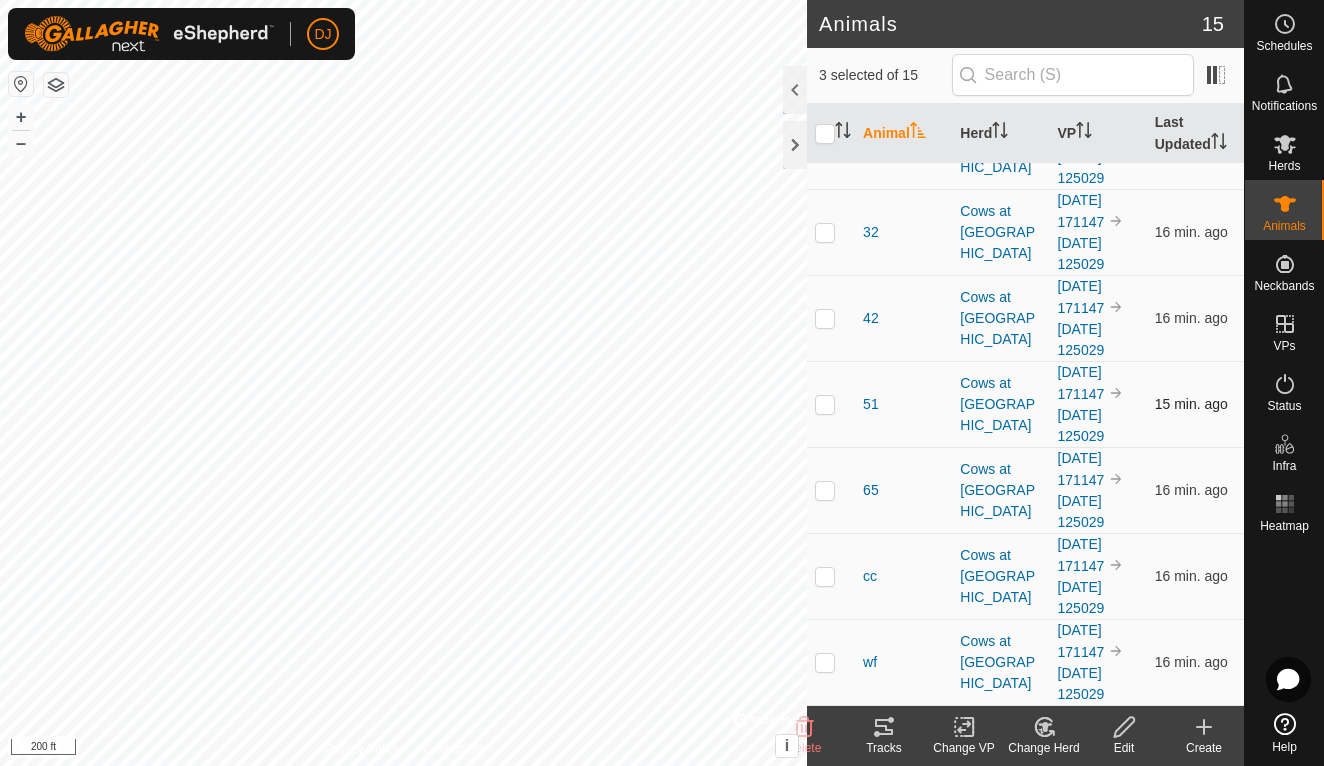 scroll, scrollTop: 619, scrollLeft: 0, axis: vertical 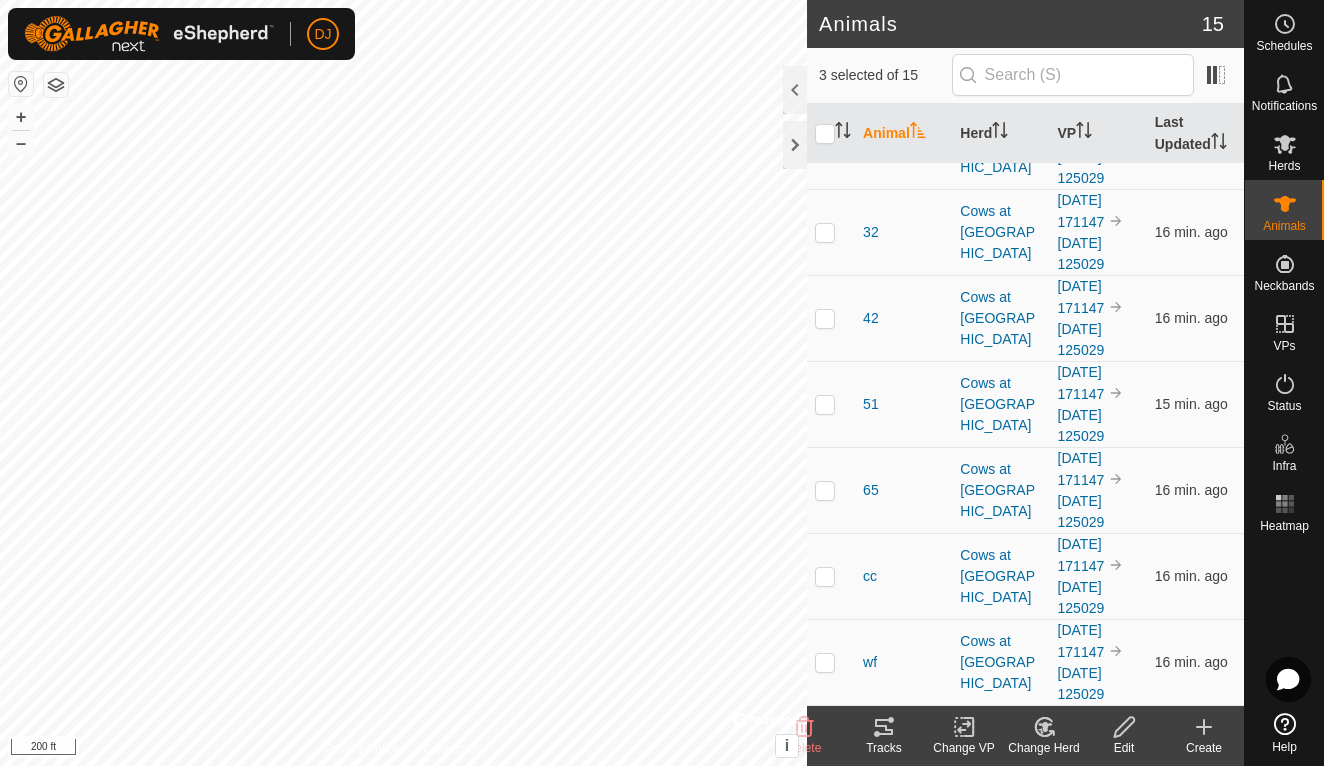 click 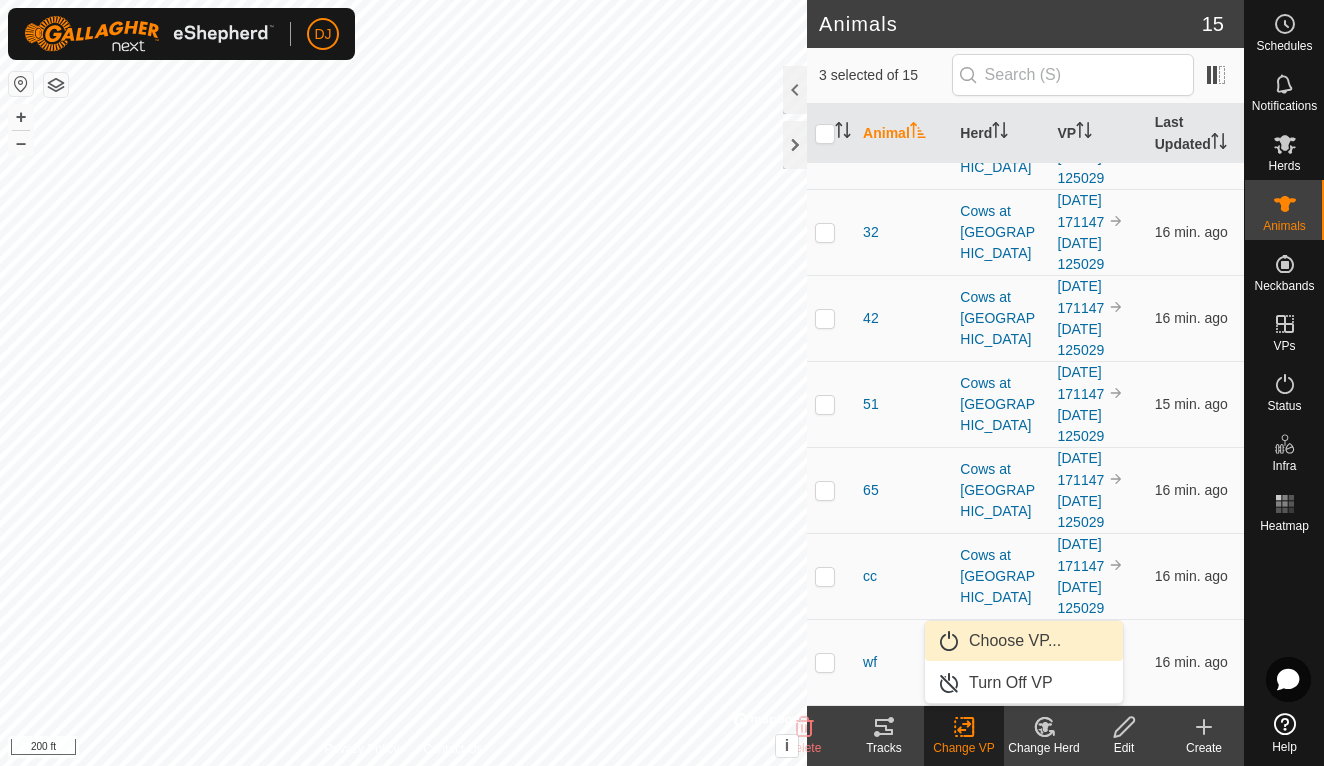 click on "Choose VP..." at bounding box center (1024, 641) 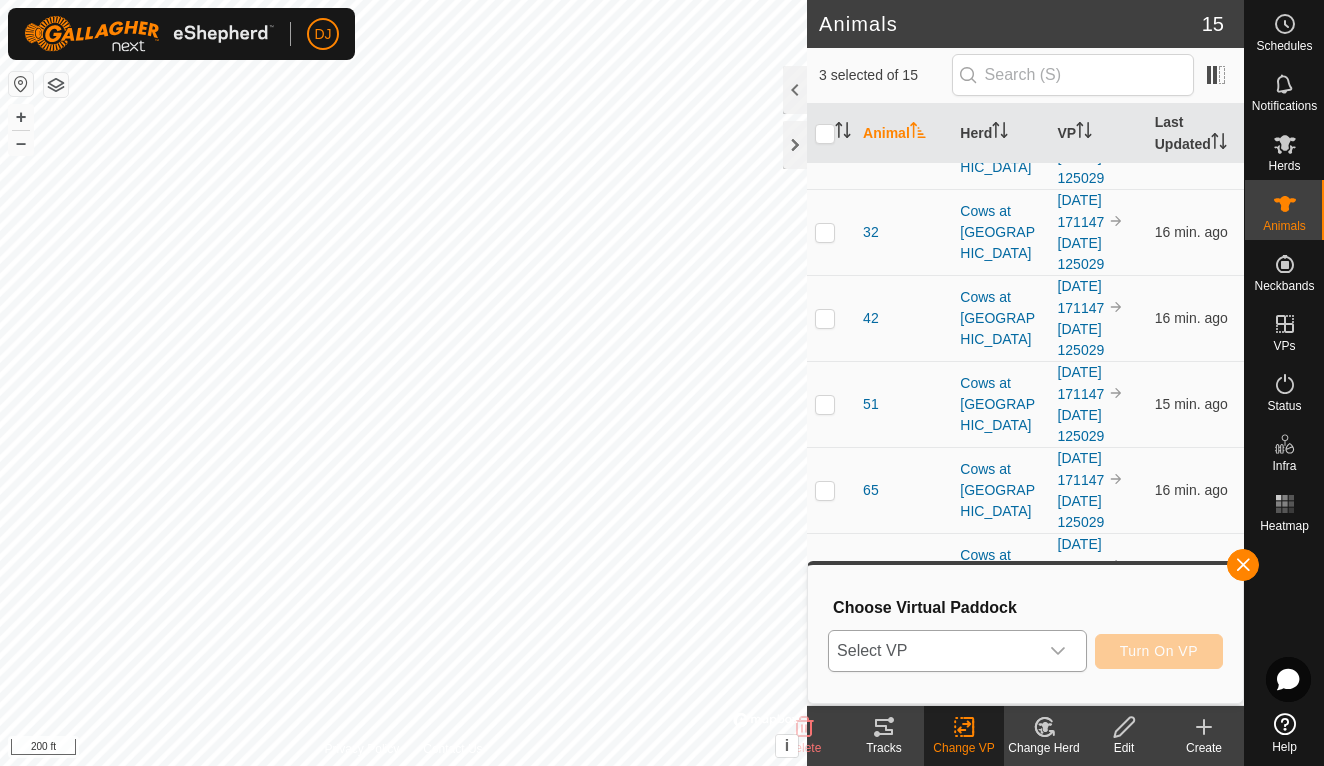 click 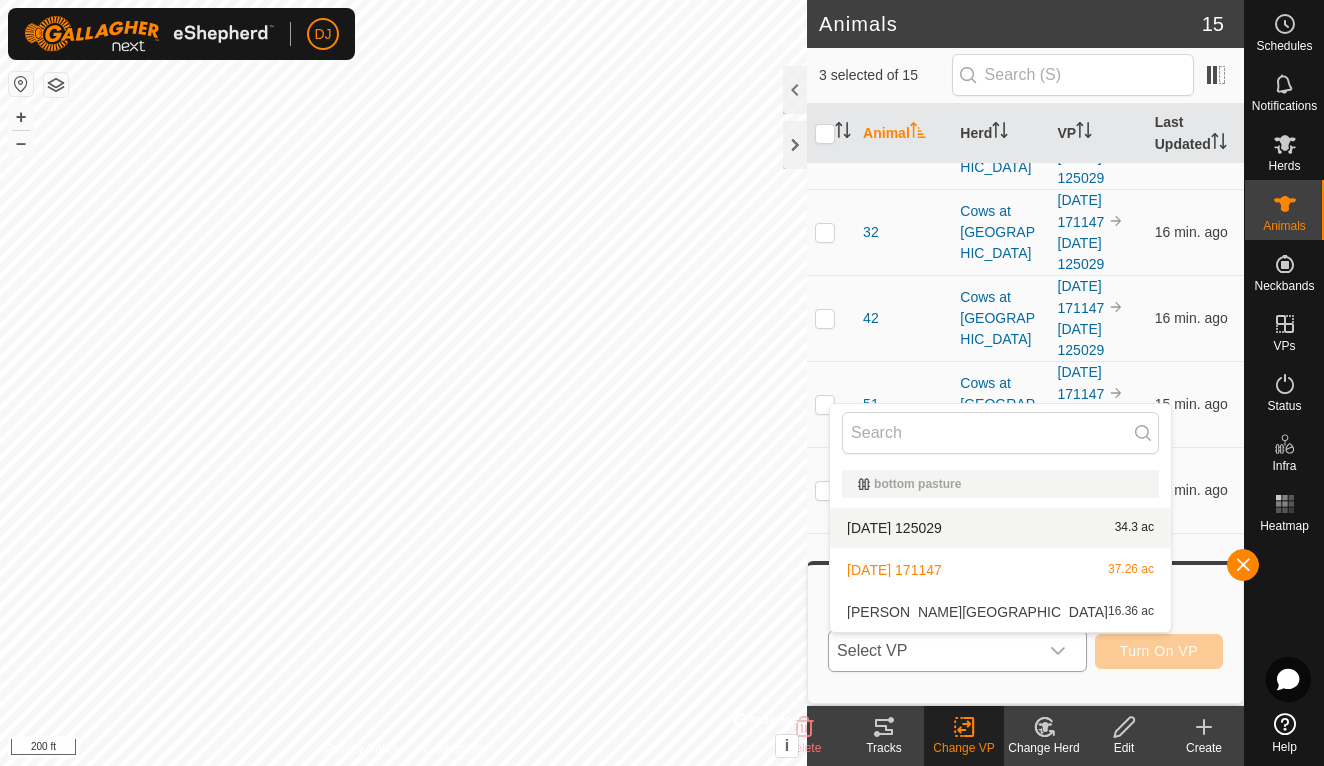 click on "[DATE] 125029  34.3 ac" at bounding box center (1000, 528) 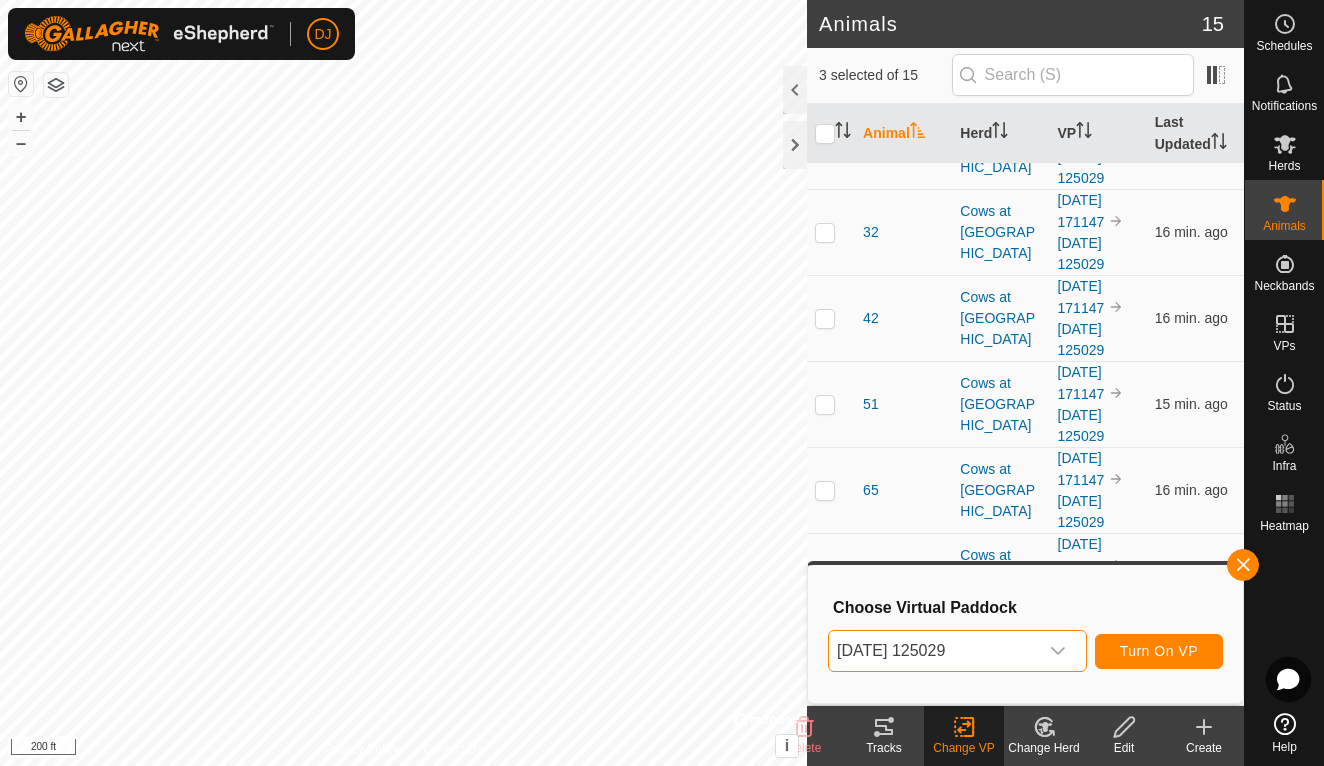 click on "Turn On VP" at bounding box center (1159, 651) 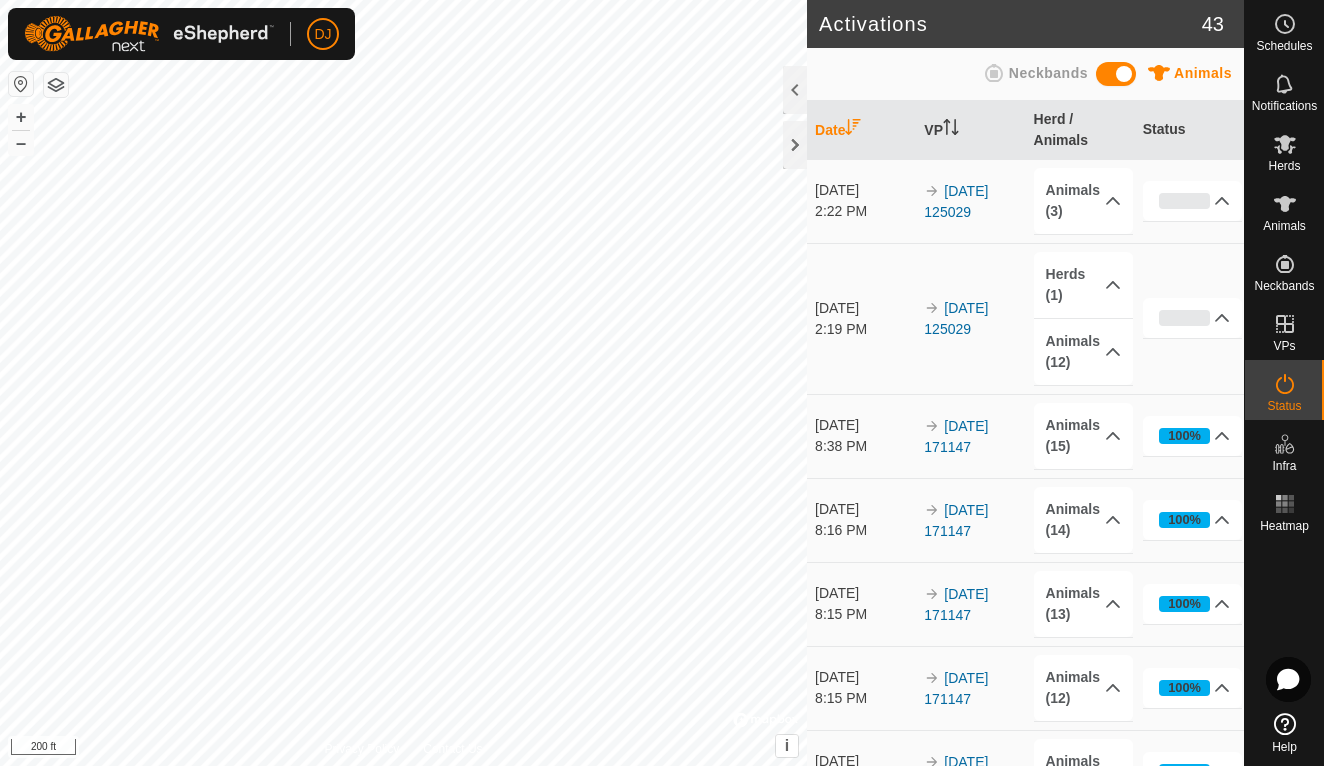 scroll, scrollTop: 0, scrollLeft: 0, axis: both 